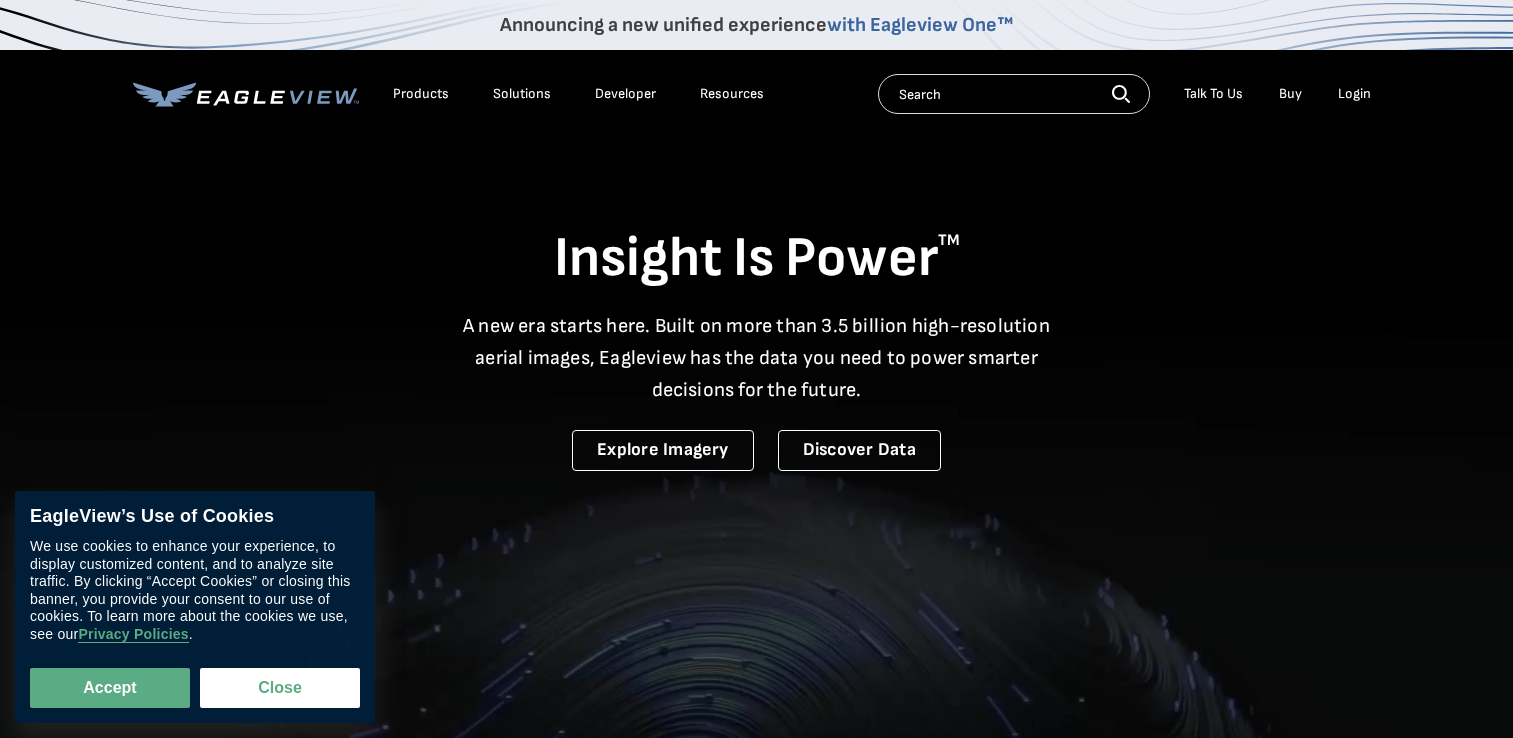 scroll, scrollTop: 0, scrollLeft: 0, axis: both 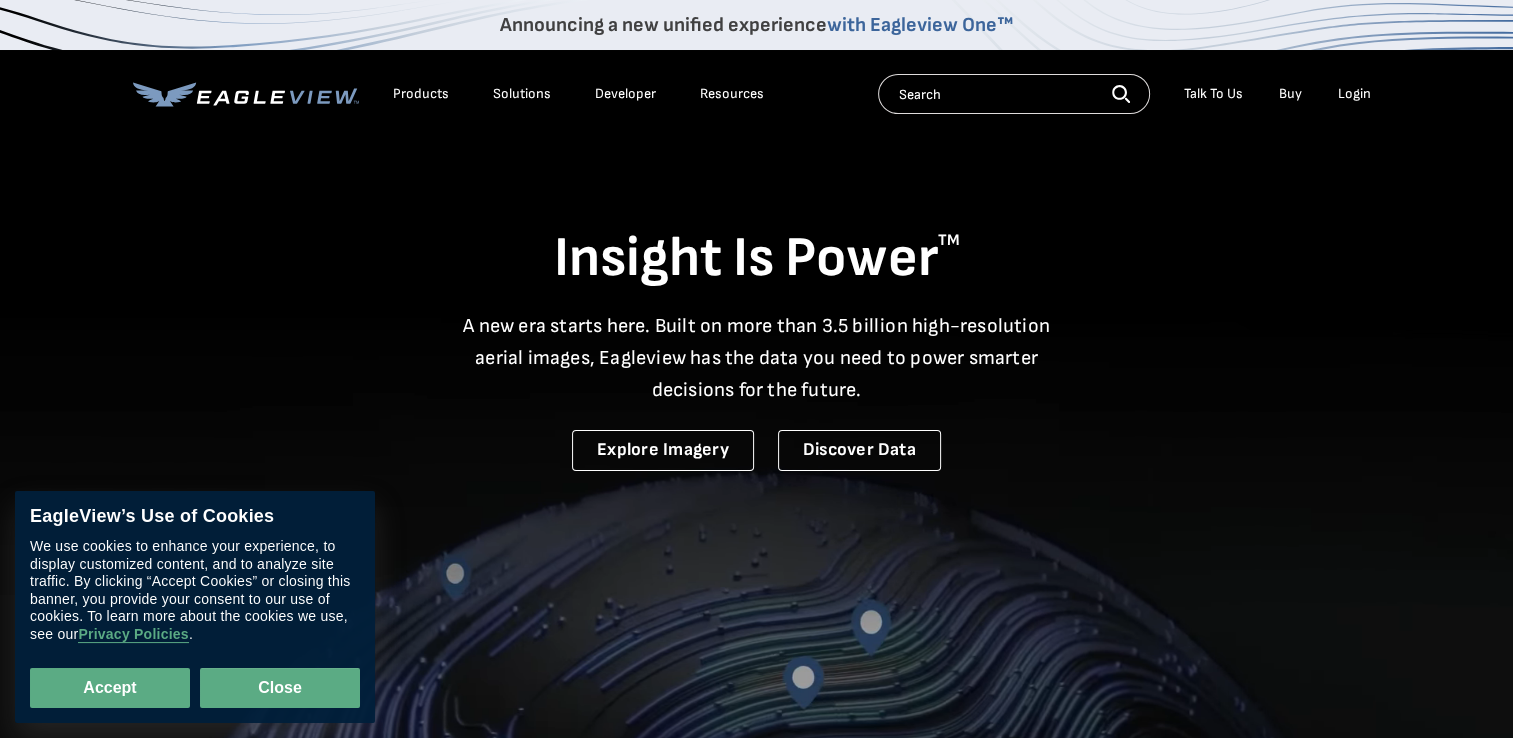 click on "Close" at bounding box center [280, 688] 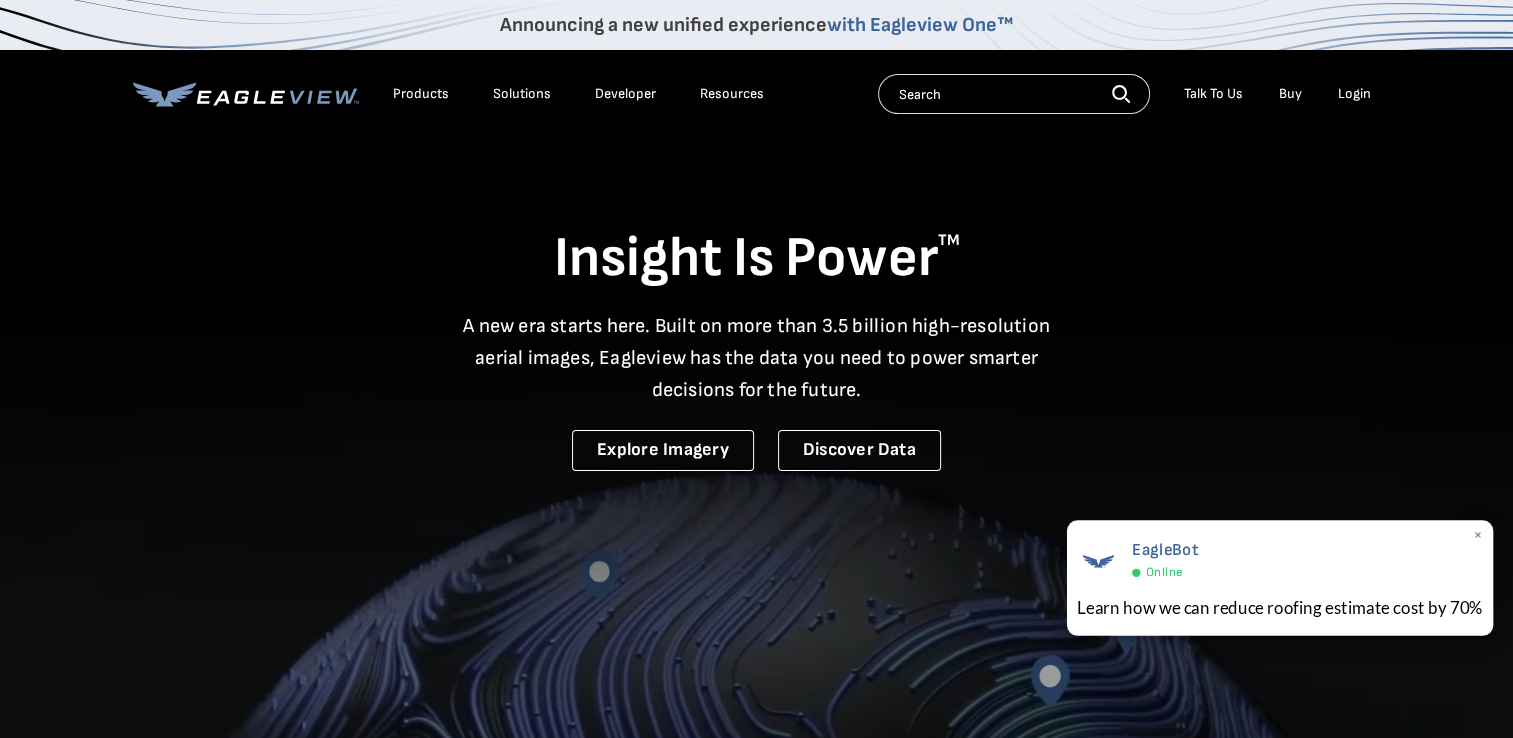 click on "EagleBot Online" at bounding box center (1280, 559) 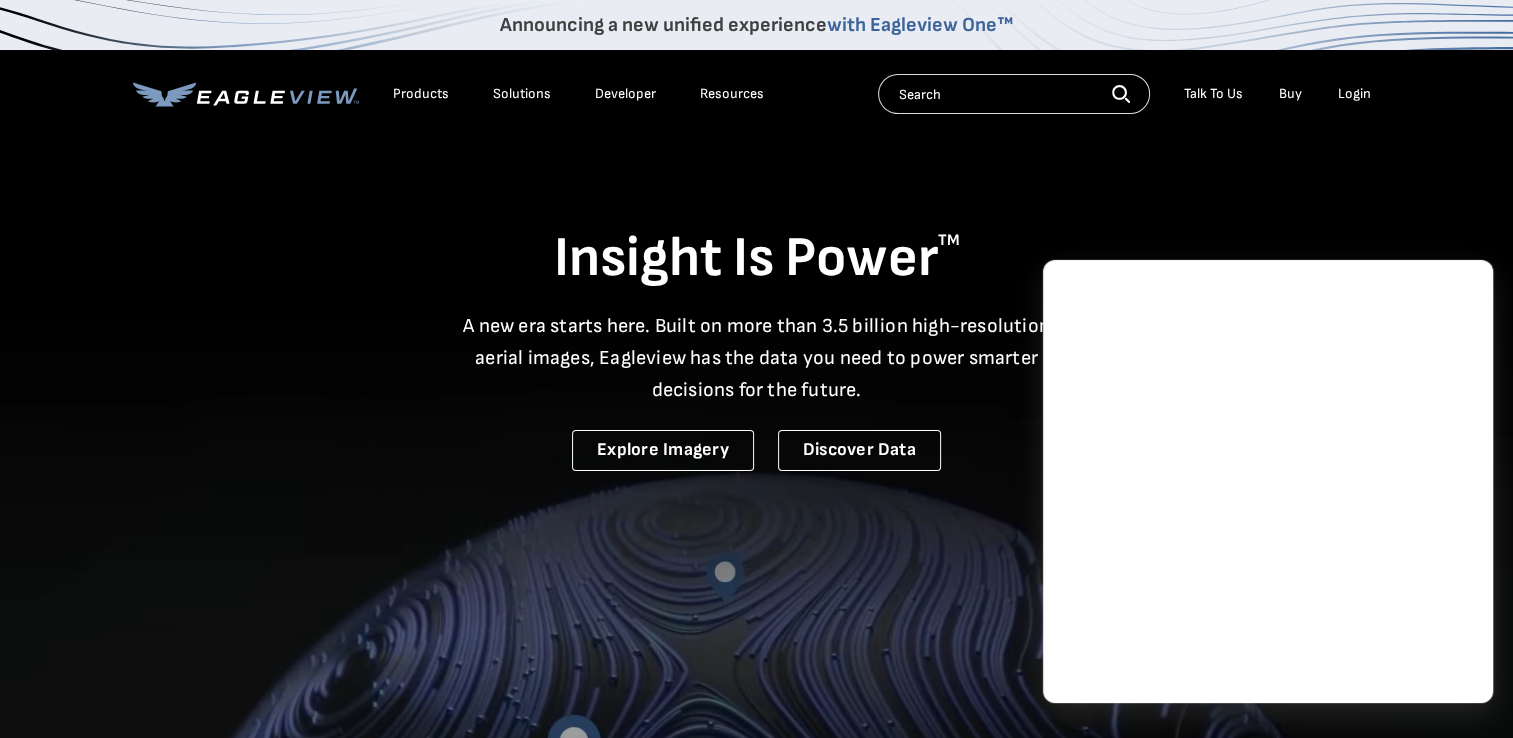 click on "Products" at bounding box center (421, 94) 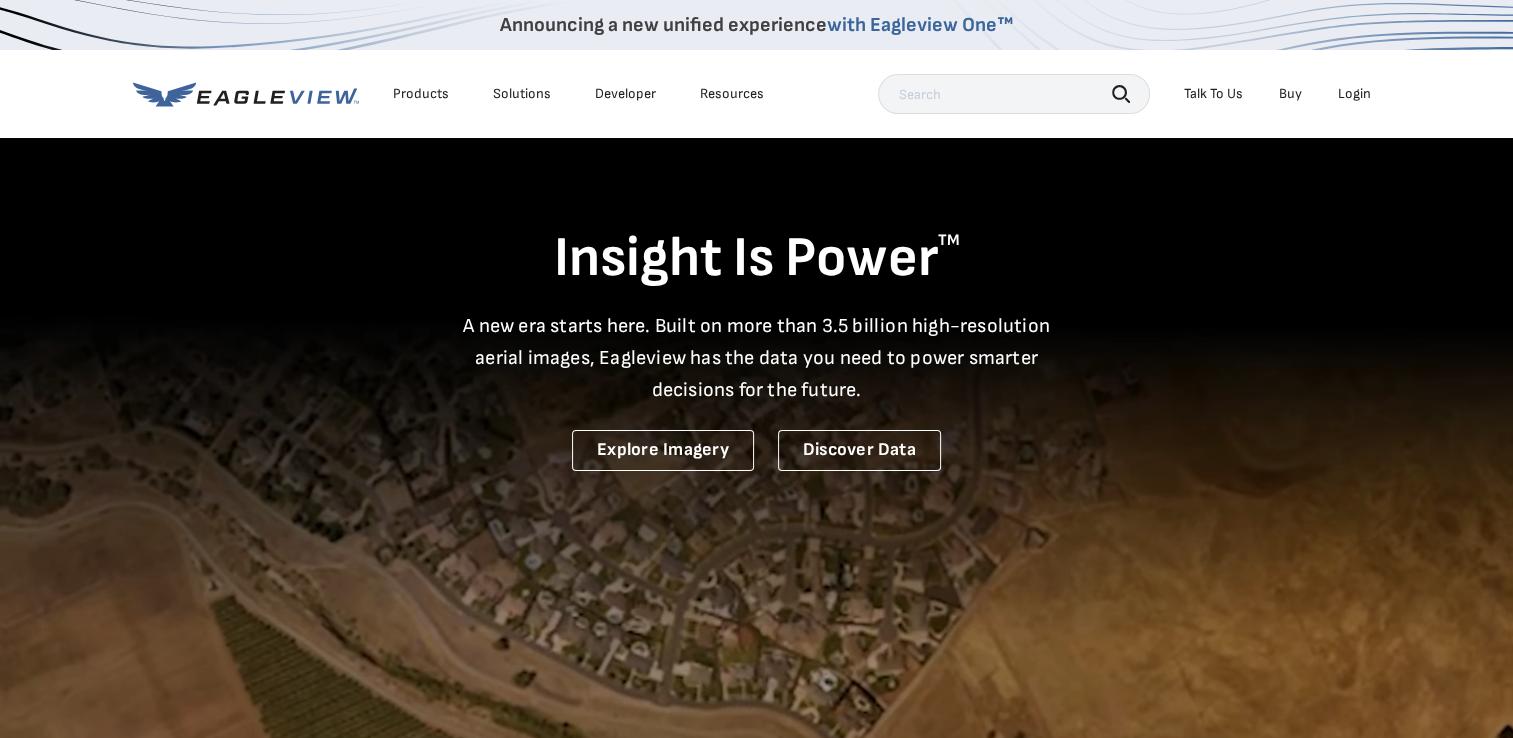click on "Login" at bounding box center (1354, 94) 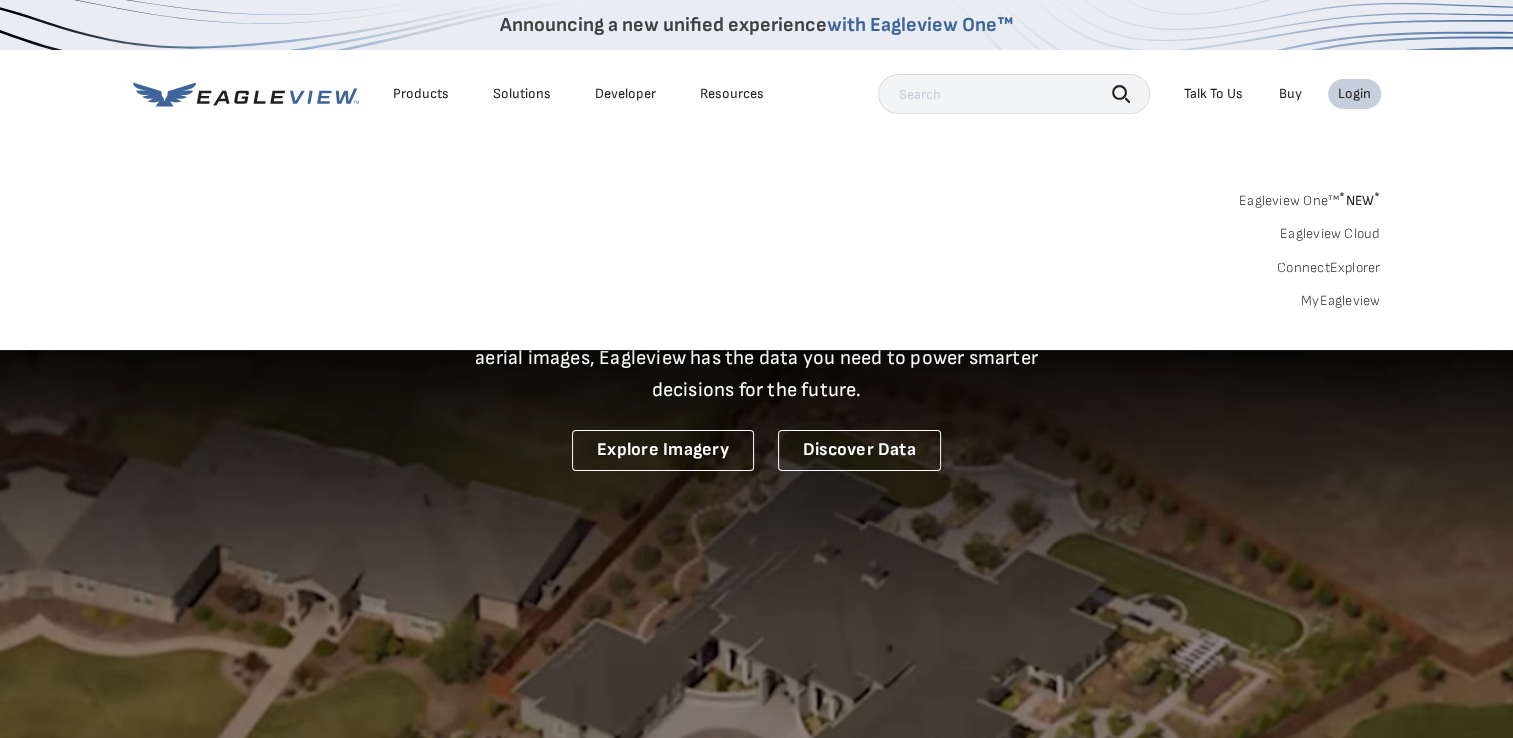 click on "Login" at bounding box center [1354, 94] 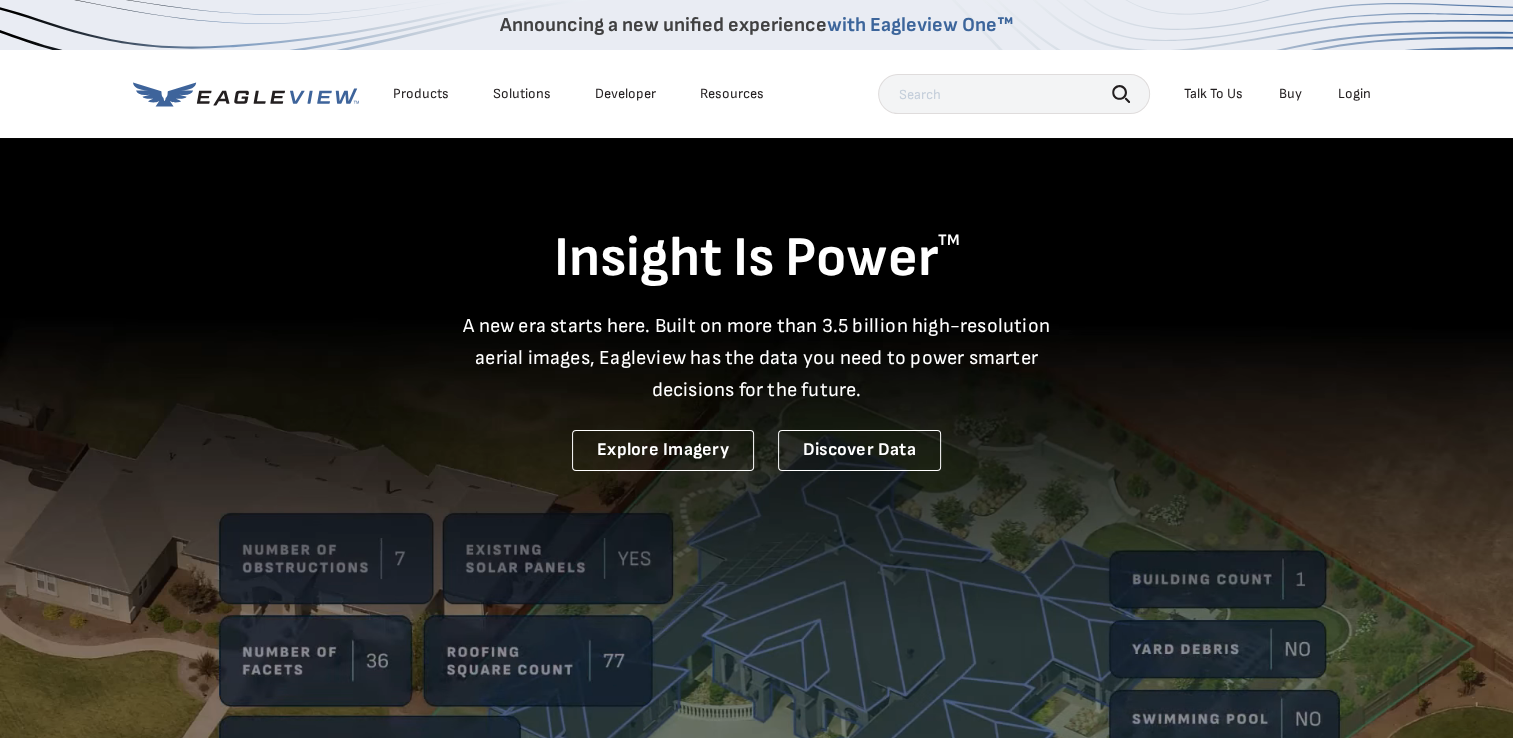 click on "Login" at bounding box center (1354, 94) 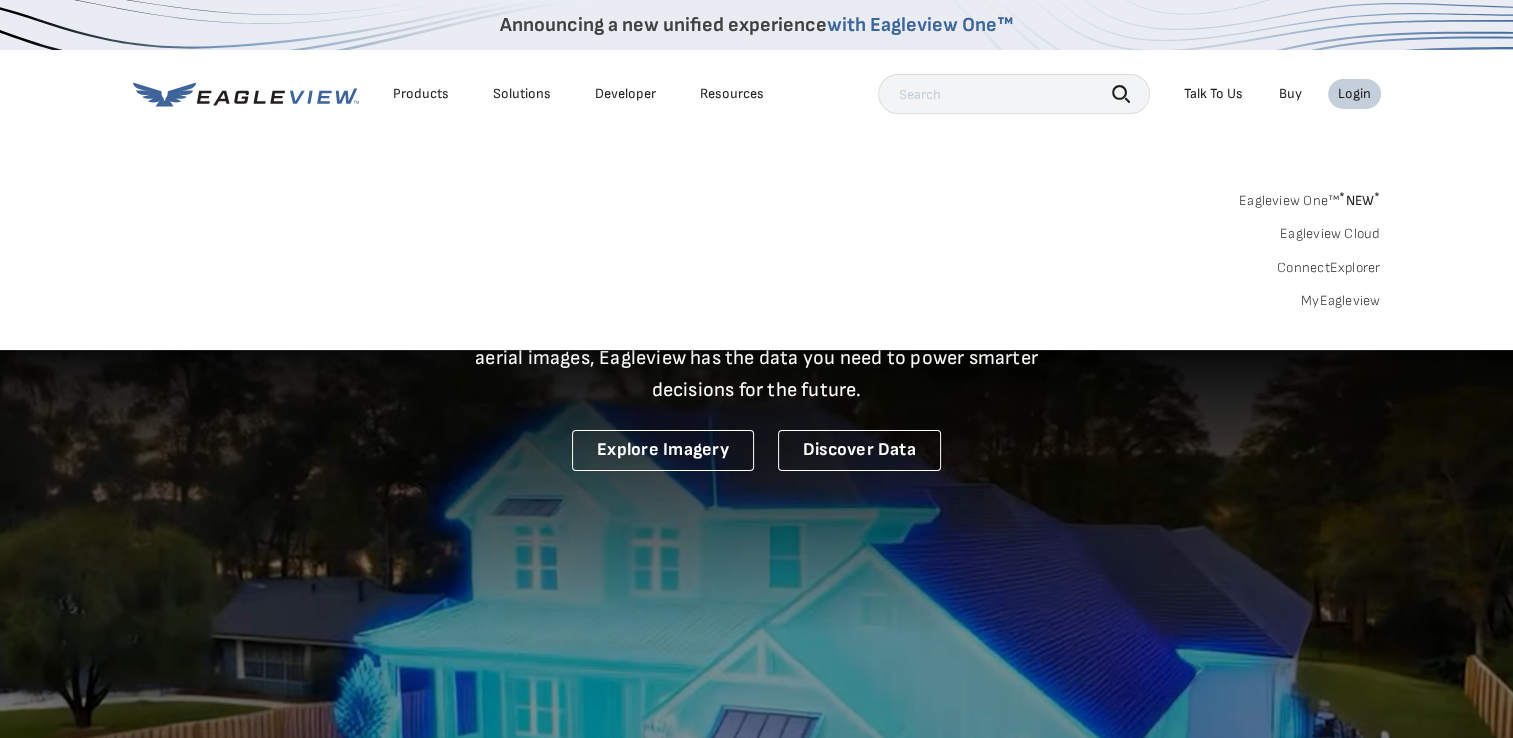 click on "MyEagleview" at bounding box center [1341, 301] 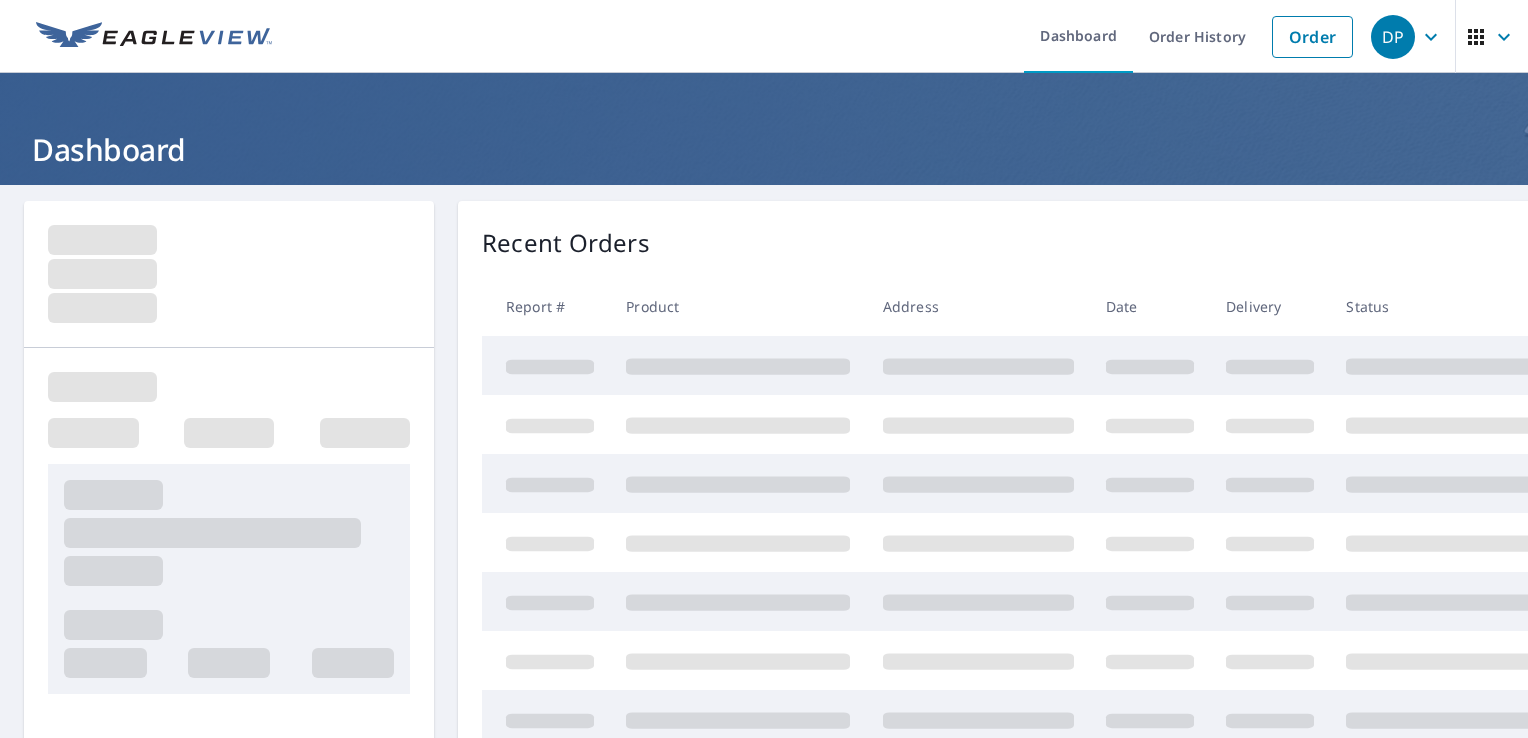 scroll, scrollTop: 0, scrollLeft: 0, axis: both 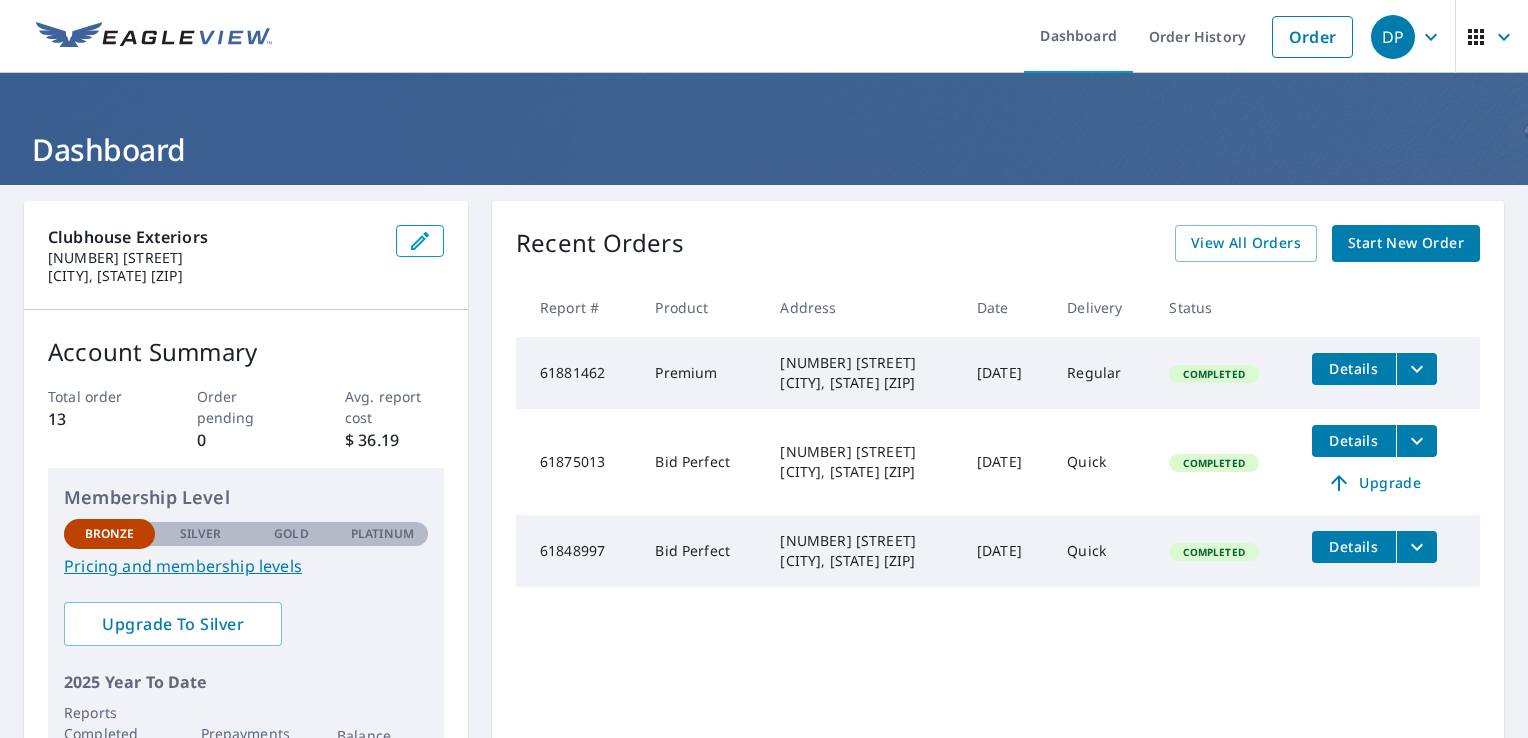 click on "Details" at bounding box center (1354, 368) 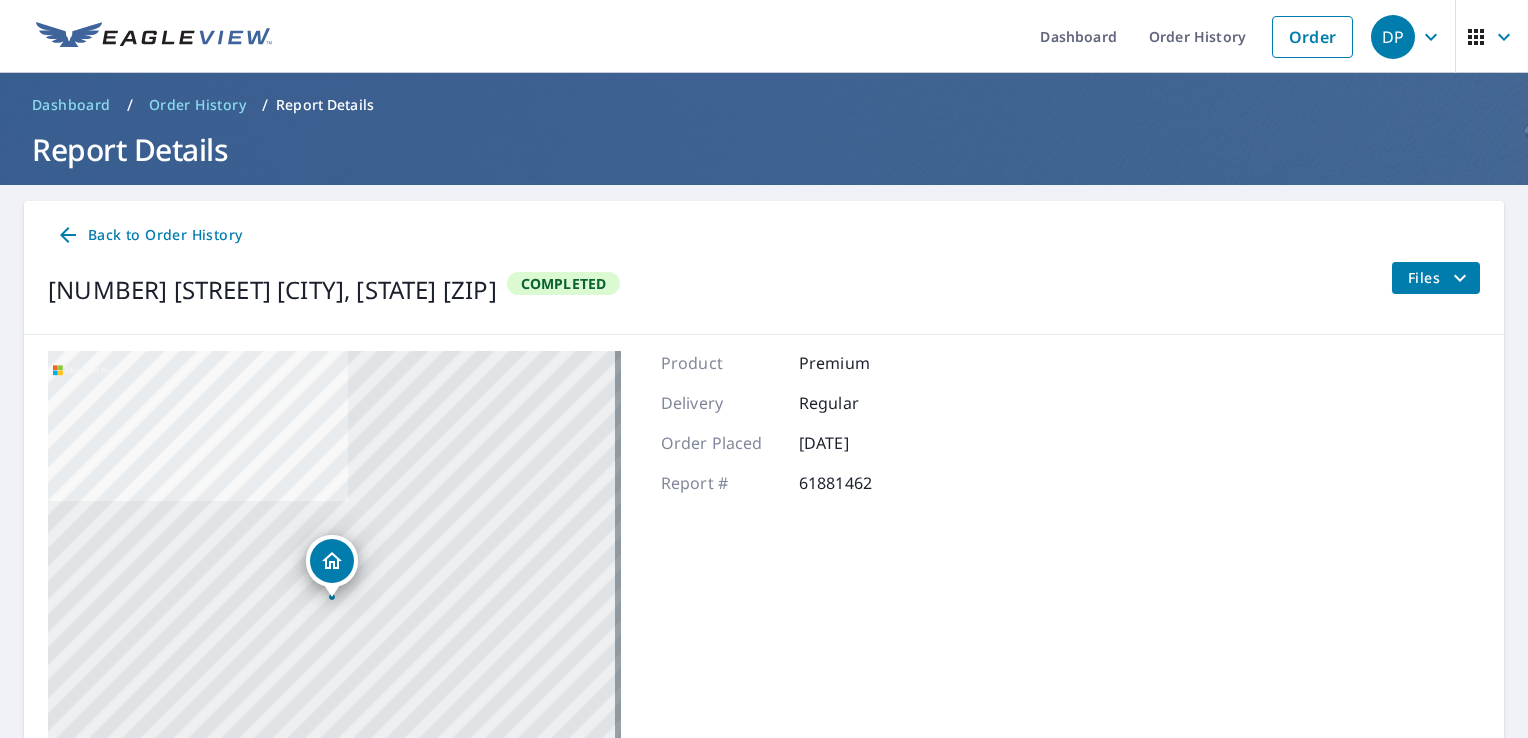 click 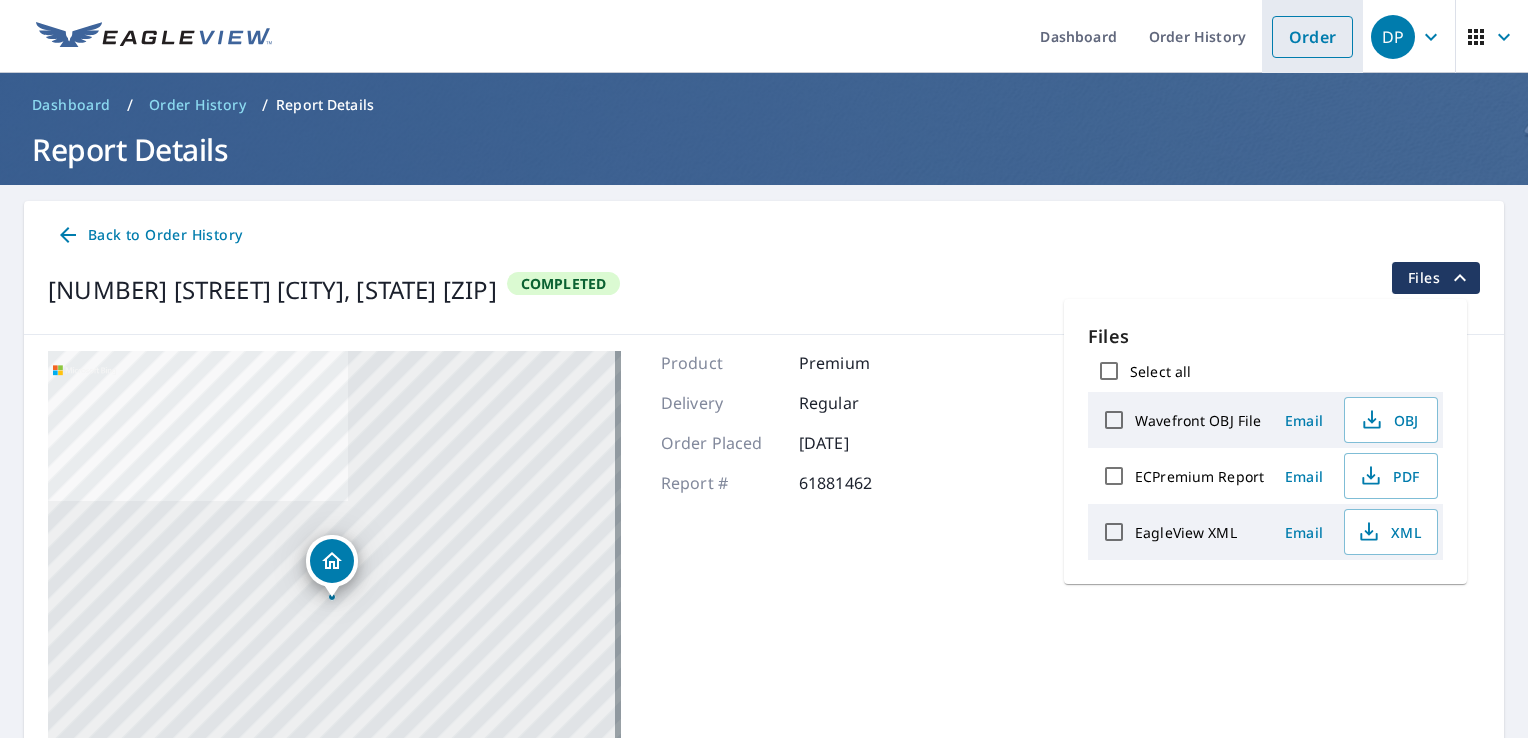 click on "Order" at bounding box center [1312, 37] 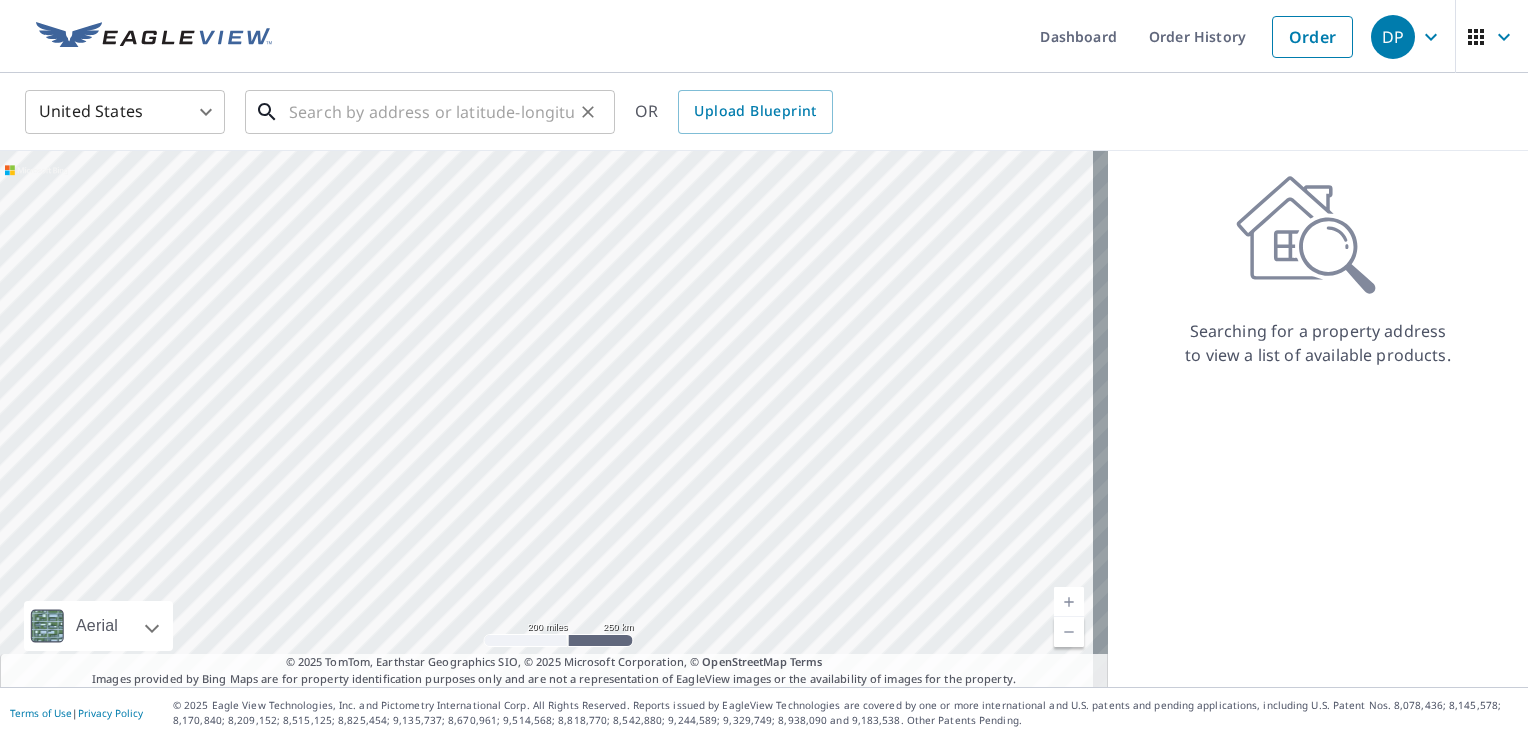 click at bounding box center [431, 112] 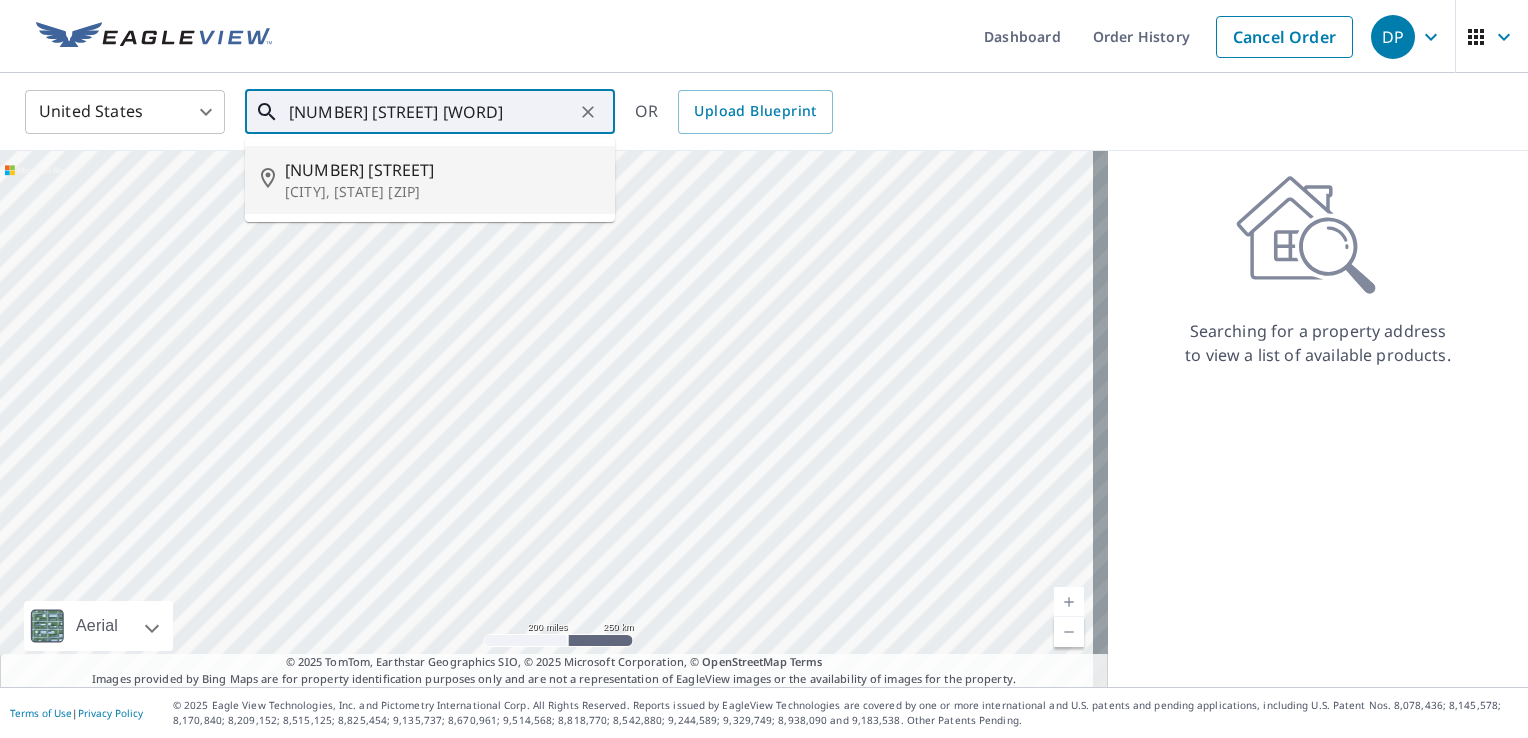click on "[NUMBER] [STREET]" at bounding box center (442, 170) 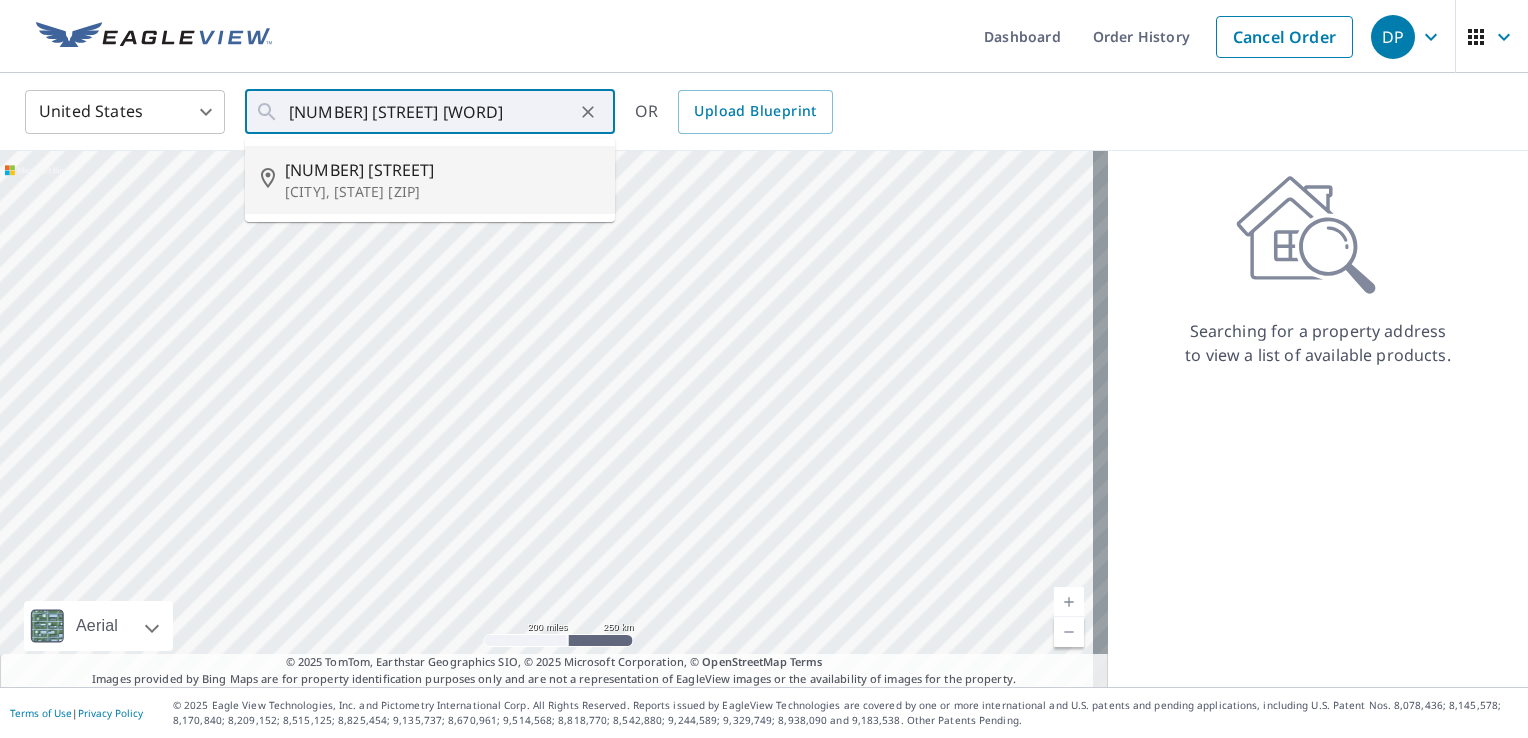 type on "[NUMBER] [STREET] [CITY], [STATE] [ZIP]" 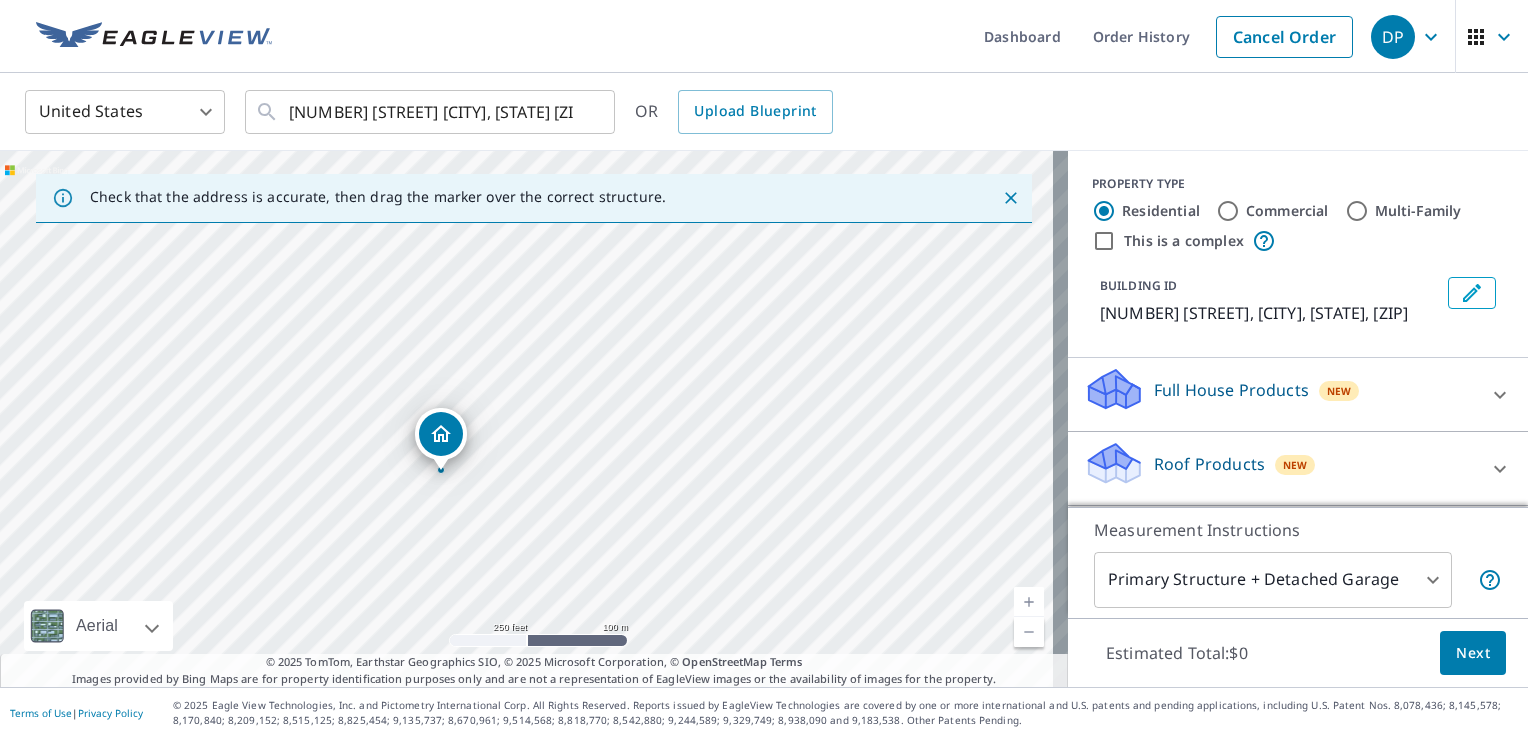 drag, startPoint x: 588, startPoint y: 283, endPoint x: 502, endPoint y: 337, distance: 101.54802 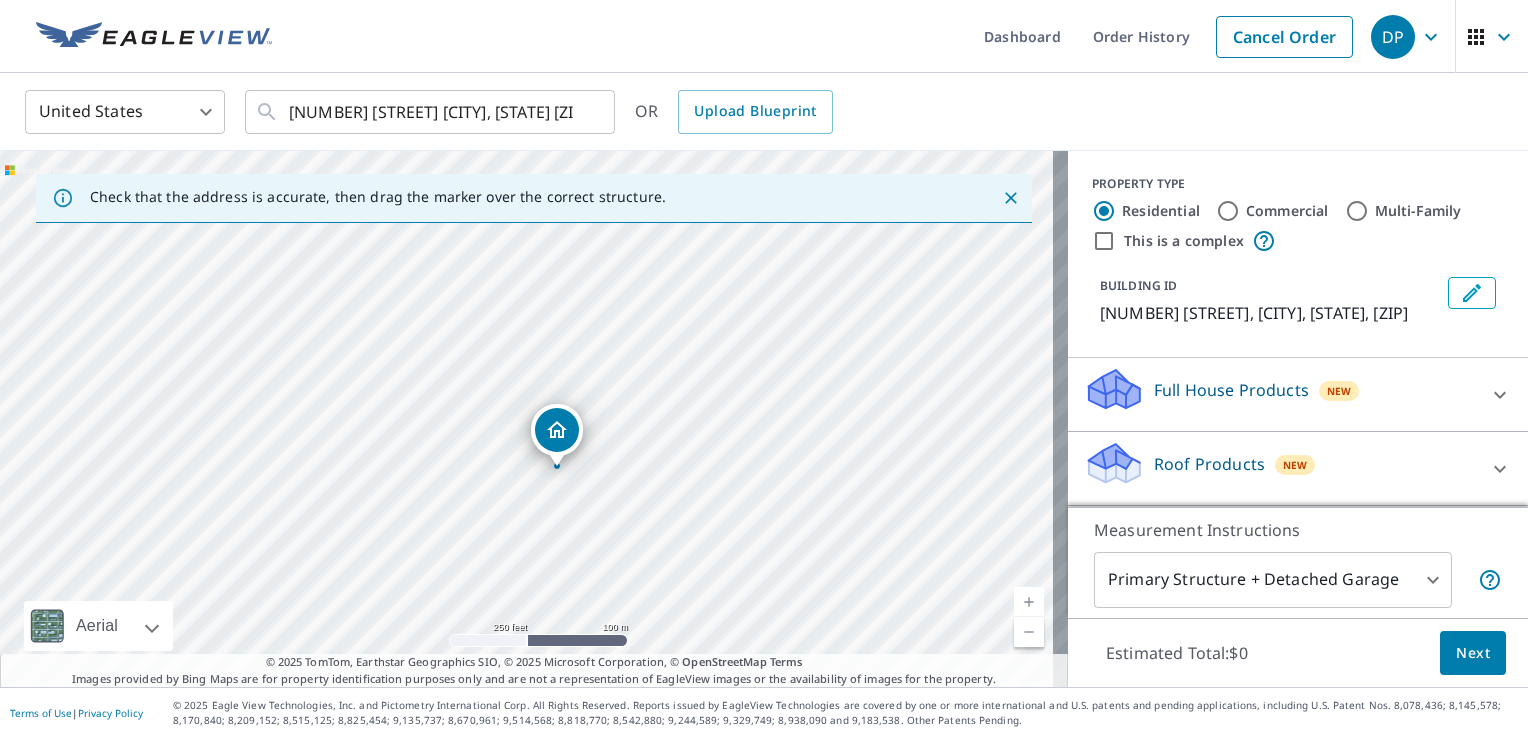 drag, startPoint x: 534, startPoint y: 330, endPoint x: 635, endPoint y: 325, distance: 101.12369 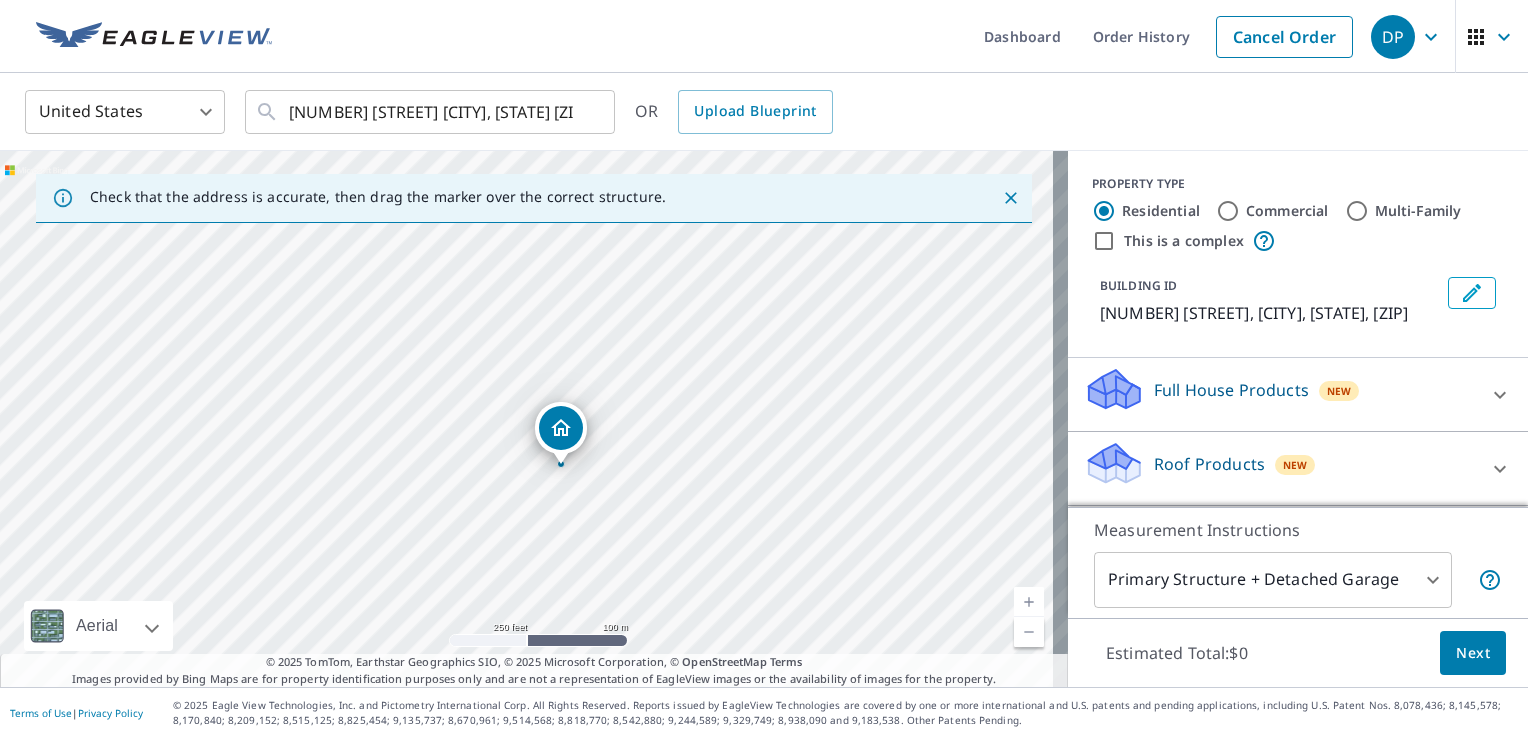 click on "Roof Products" at bounding box center [1209, 464] 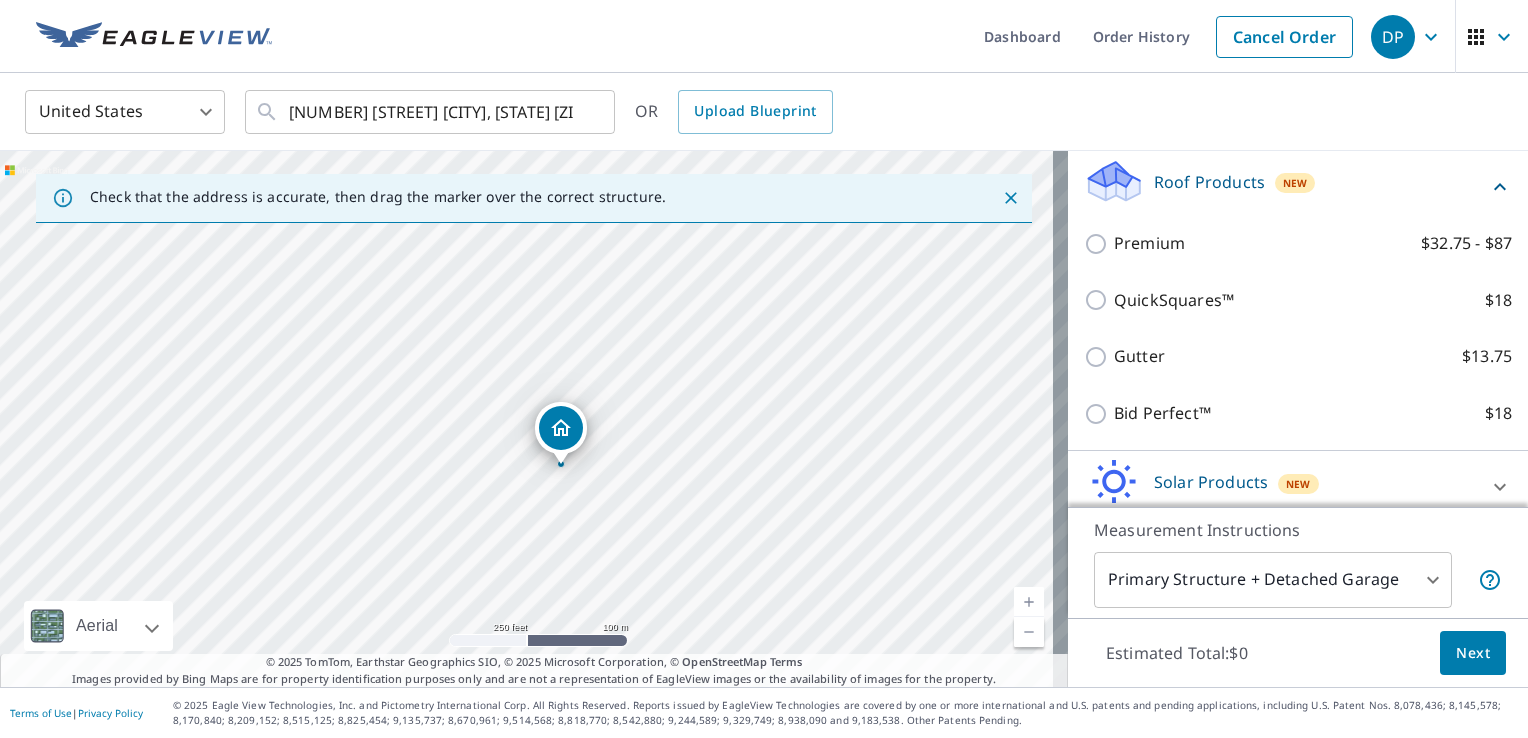 scroll, scrollTop: 288, scrollLeft: 0, axis: vertical 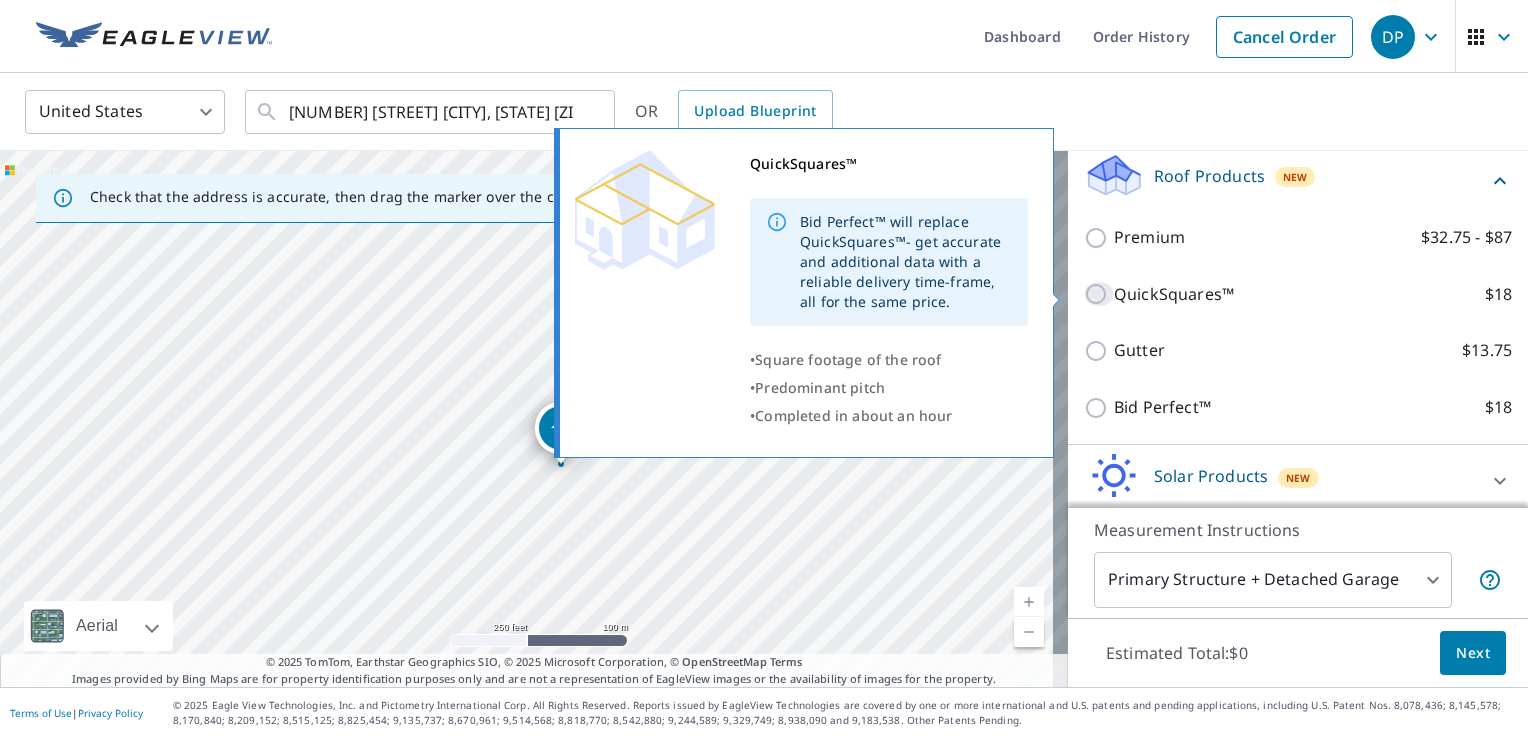 click on "QuickSquares™ $18" at bounding box center [1099, 294] 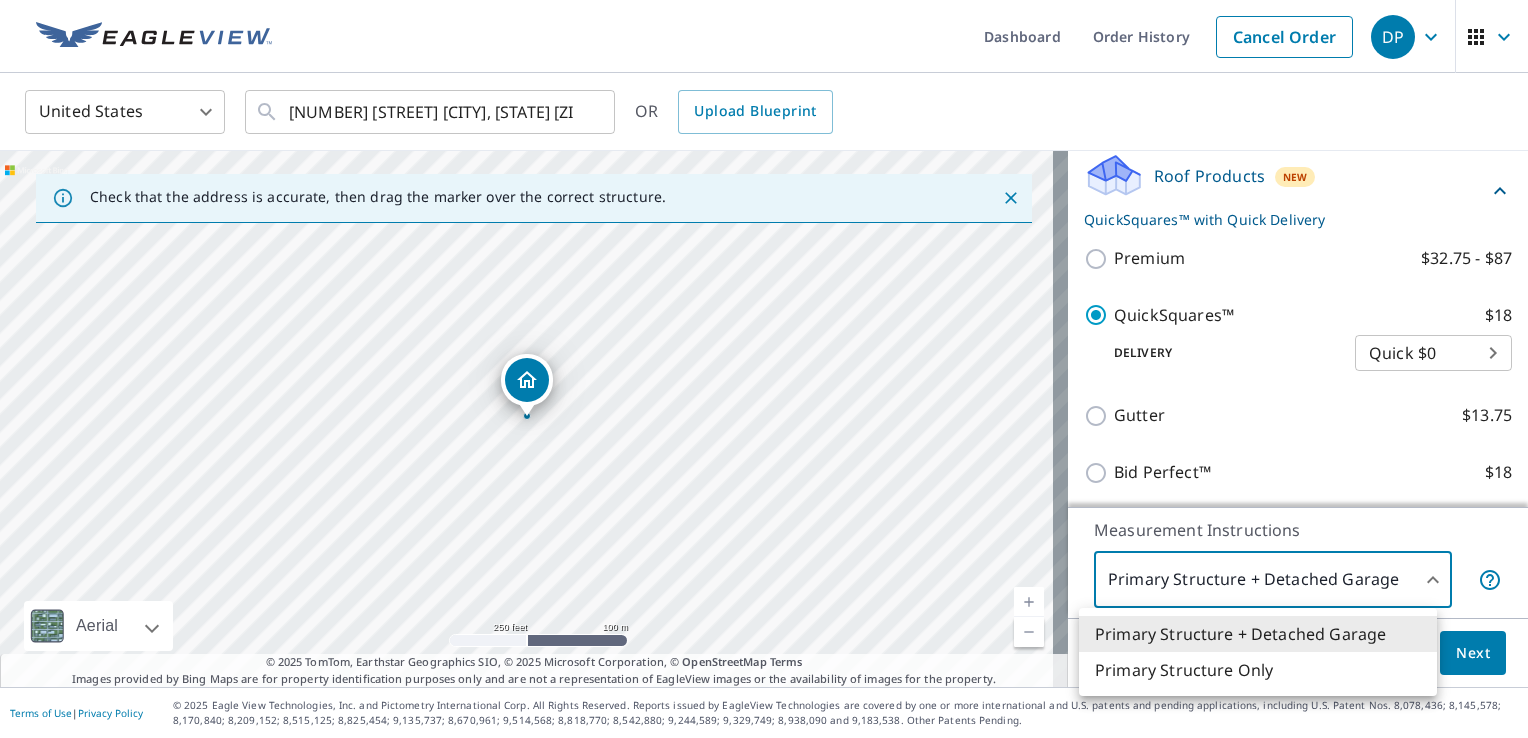 click on "DP DP
Dashboard Order History Cancel Order DP United States US ​ [NUMBER] [STREET] [CITY], [STATE] [ZIP] ​ OR Upload Blueprint Check that the address is accurate, then drag the marker over the correct structure. [NUMBER] [STREET] [CITY], [STATE] [ZIP] Aerial Road A standard road map Aerial A detailed look from above Labels Labels 250 feet 100 m © 2025 TomTom, © Vexcel Imaging, © 2025 Microsoft Corporation,  © OpenStreetMap Terms © 2025 TomTom, Earthstar Geographics SIO, © 2025 Microsoft Corporation, ©   OpenStreetMap   Terms Images provided by Bing Maps are for property identification purposes only and are not a representation of EagleView images or the availability of images for the property. PROPERTY TYPE Residential Commercial Multi-Family This is a complex BUILDING ID [NUMBER] [STREET], [CITY], [STATE], [ZIP] Full House Products New Full House™ $105 Roof Products New QuickSquares™ with Quick Delivery Premium $32.75 - $87 QuickSquares™ $18 Delivery Quick $0 45 ​ Gutter $13.75 Bid Perfect™ $18 1" at bounding box center [764, 369] 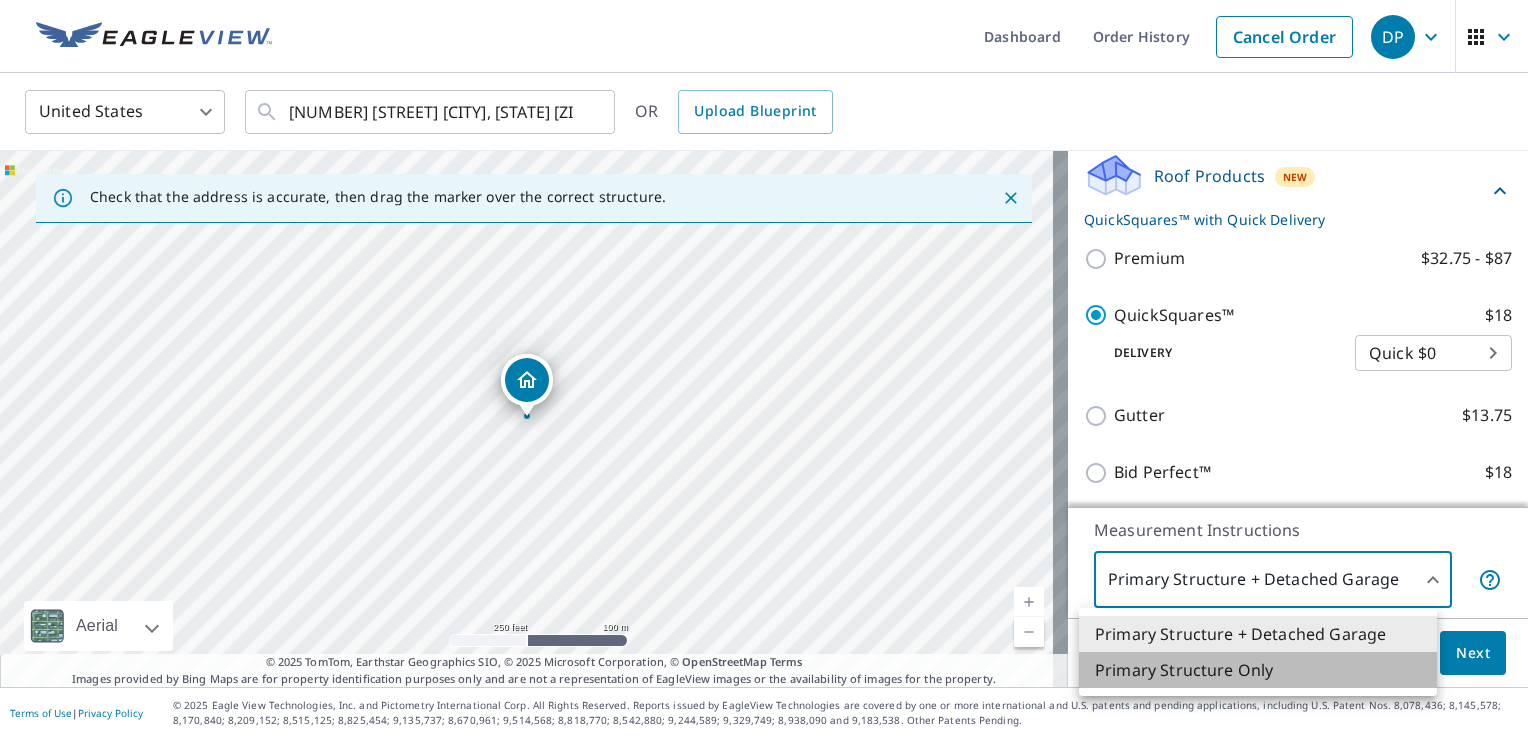 click on "Primary Structure Only" at bounding box center [1258, 670] 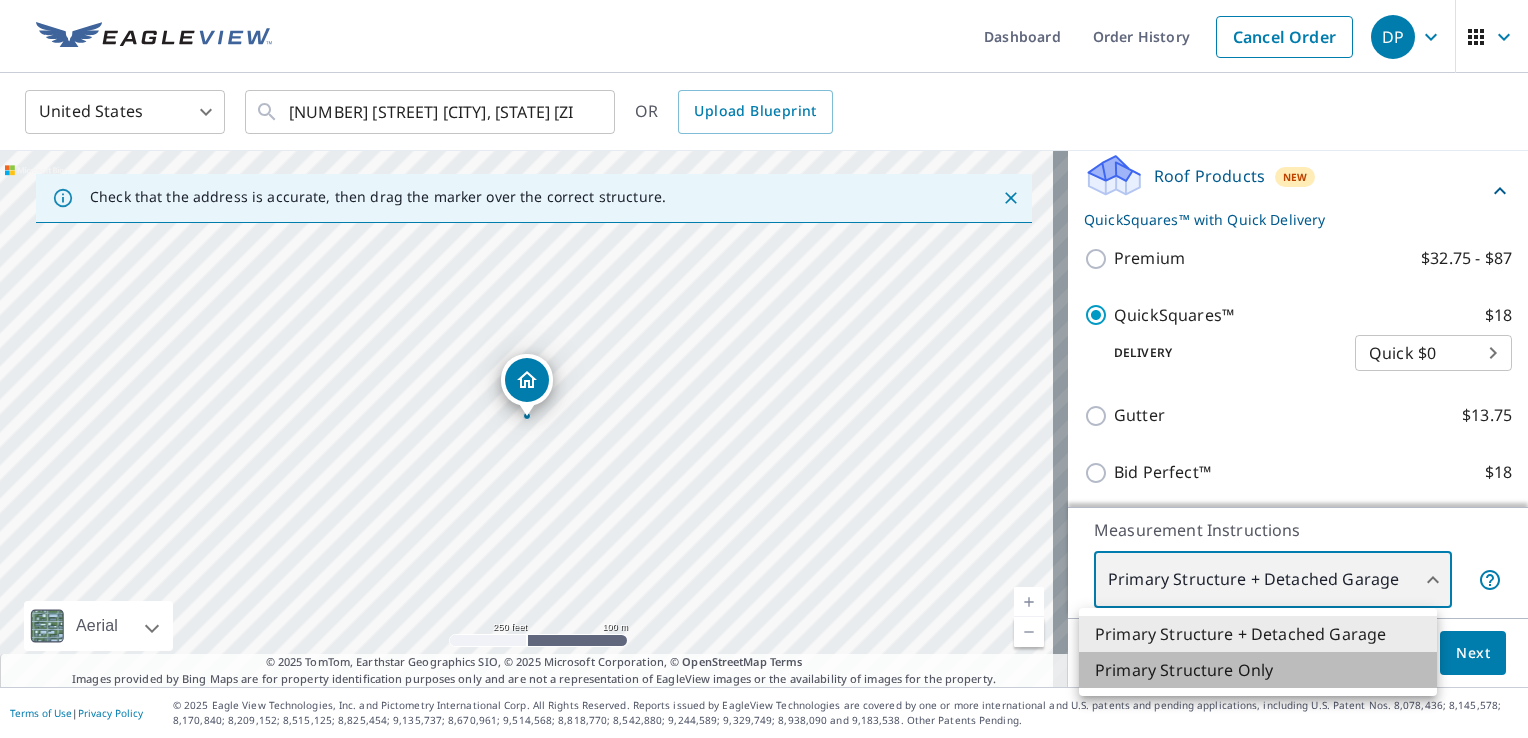 type on "2" 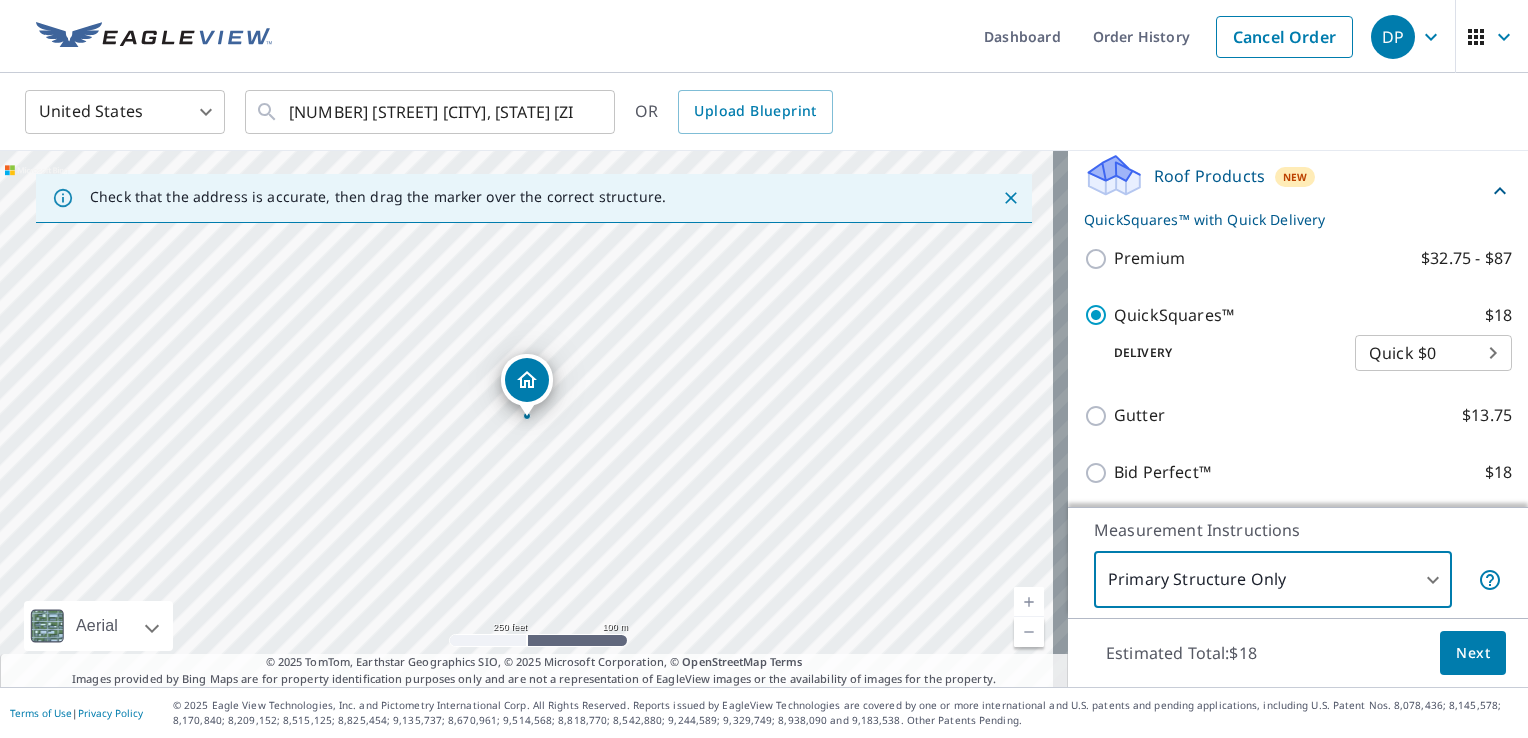 click on "Next" at bounding box center (1473, 653) 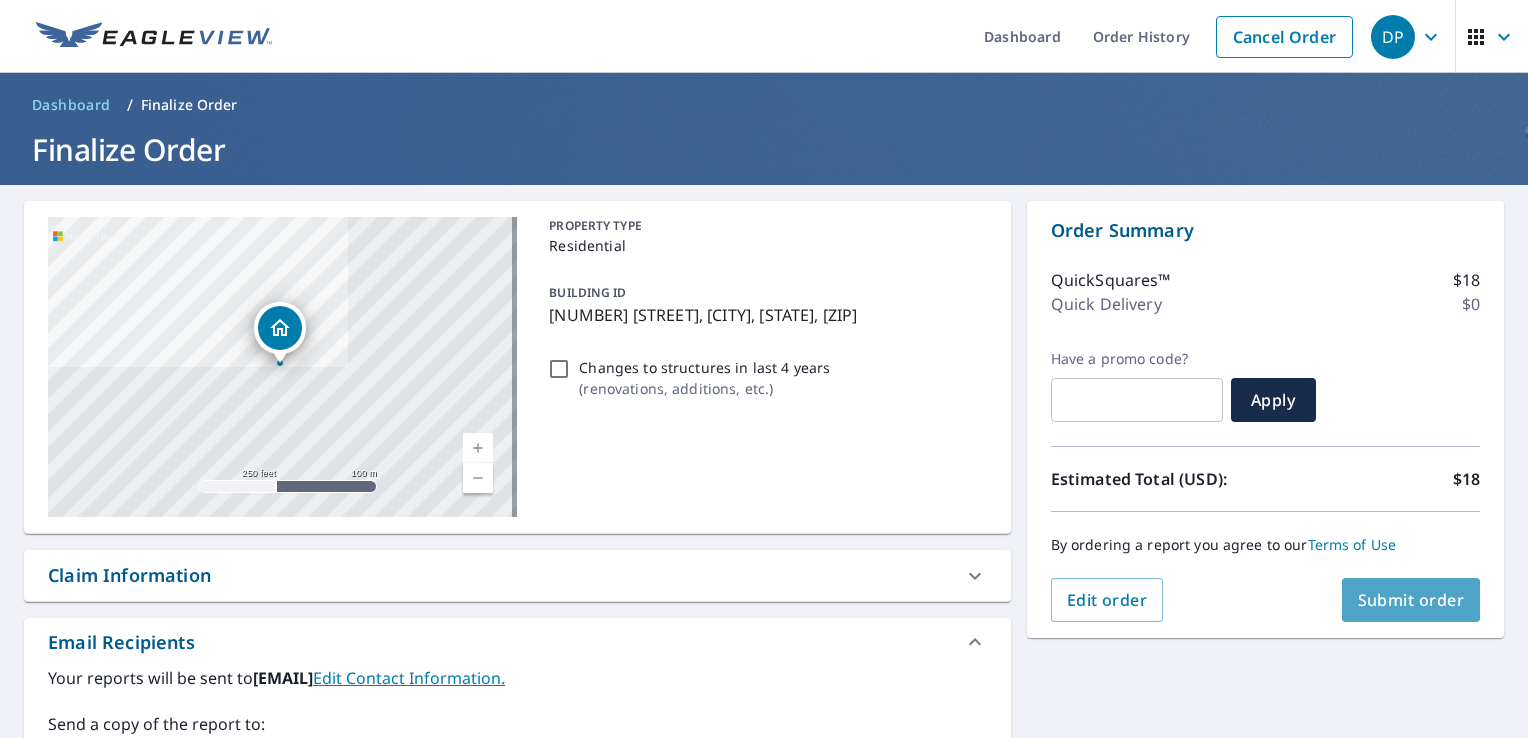 click on "Submit order" at bounding box center (1411, 600) 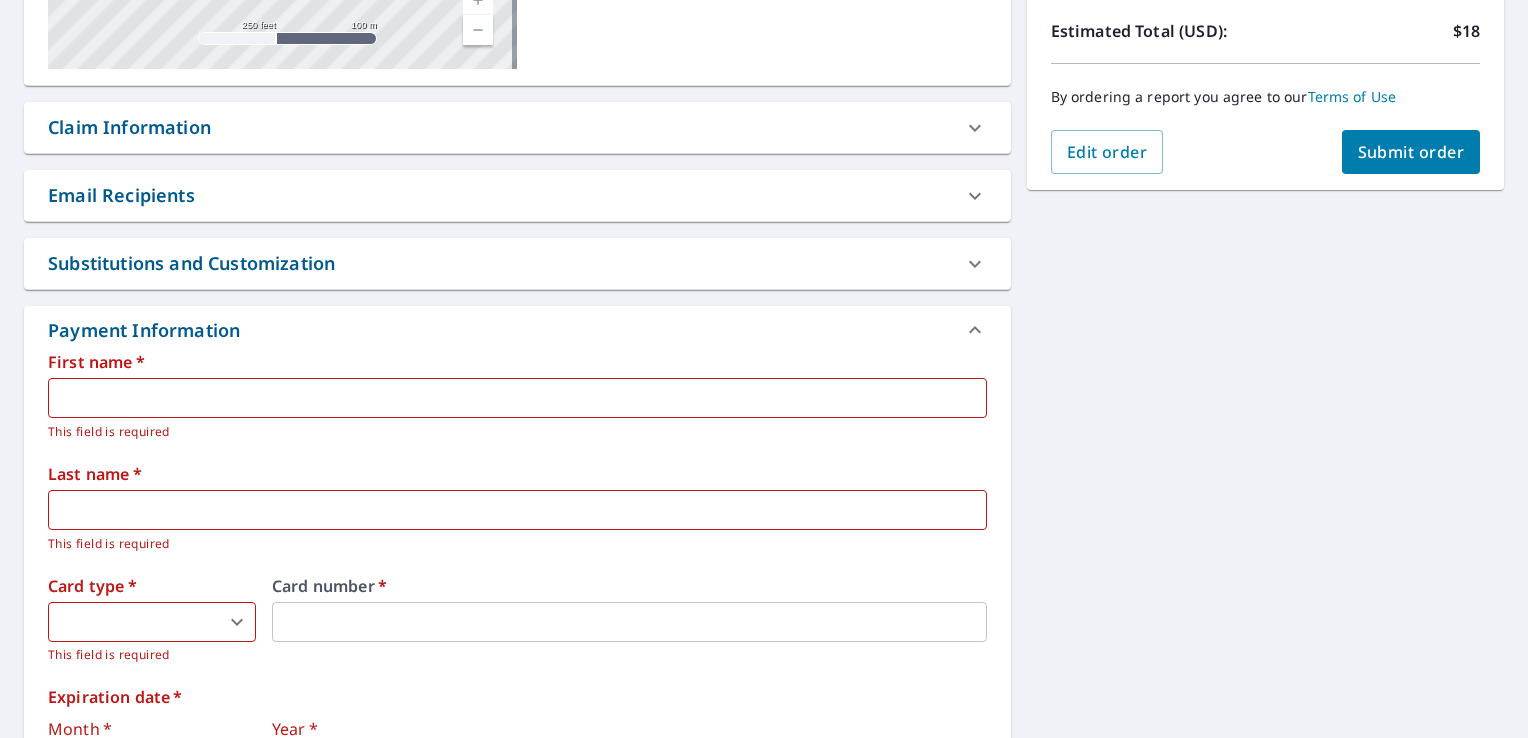 scroll, scrollTop: 461, scrollLeft: 0, axis: vertical 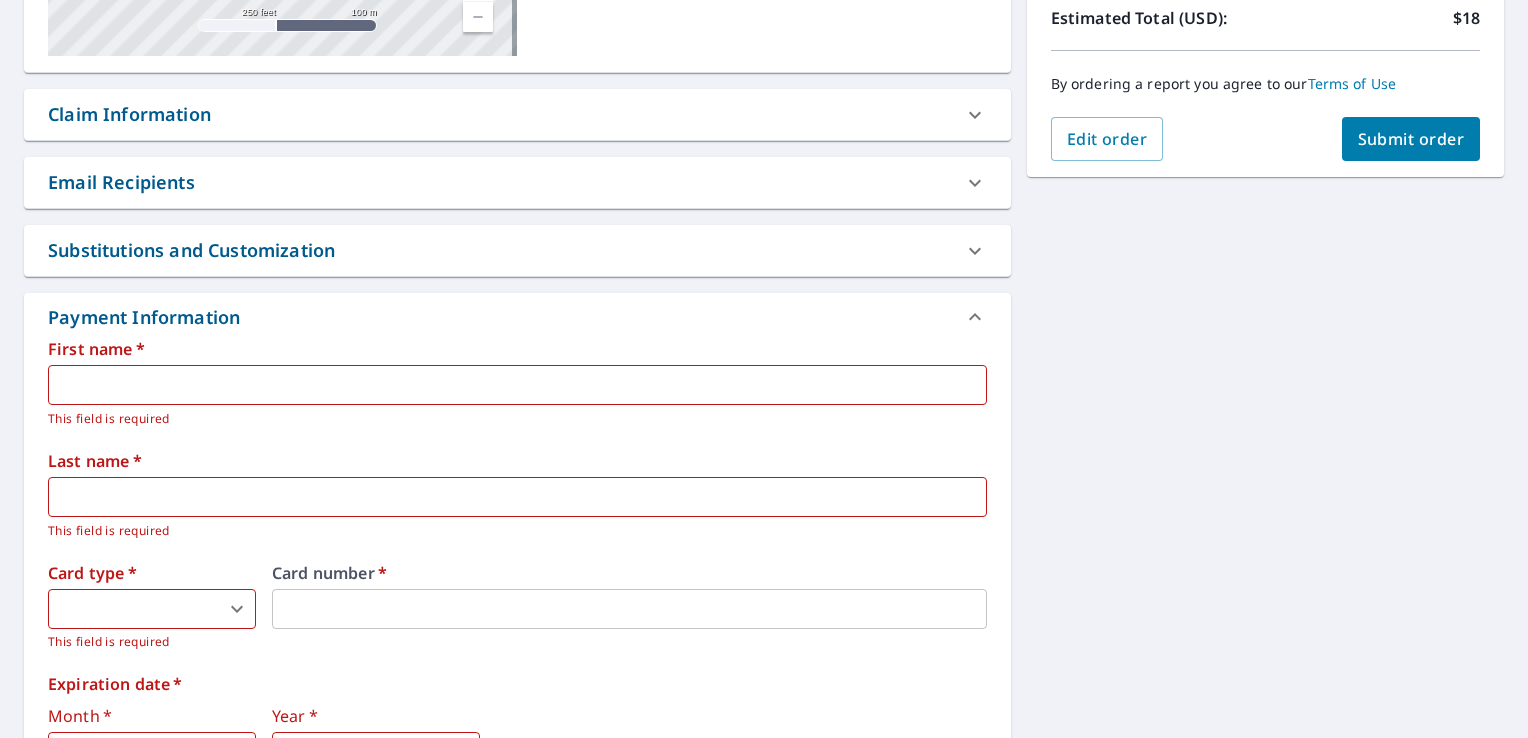 click at bounding box center (517, 385) 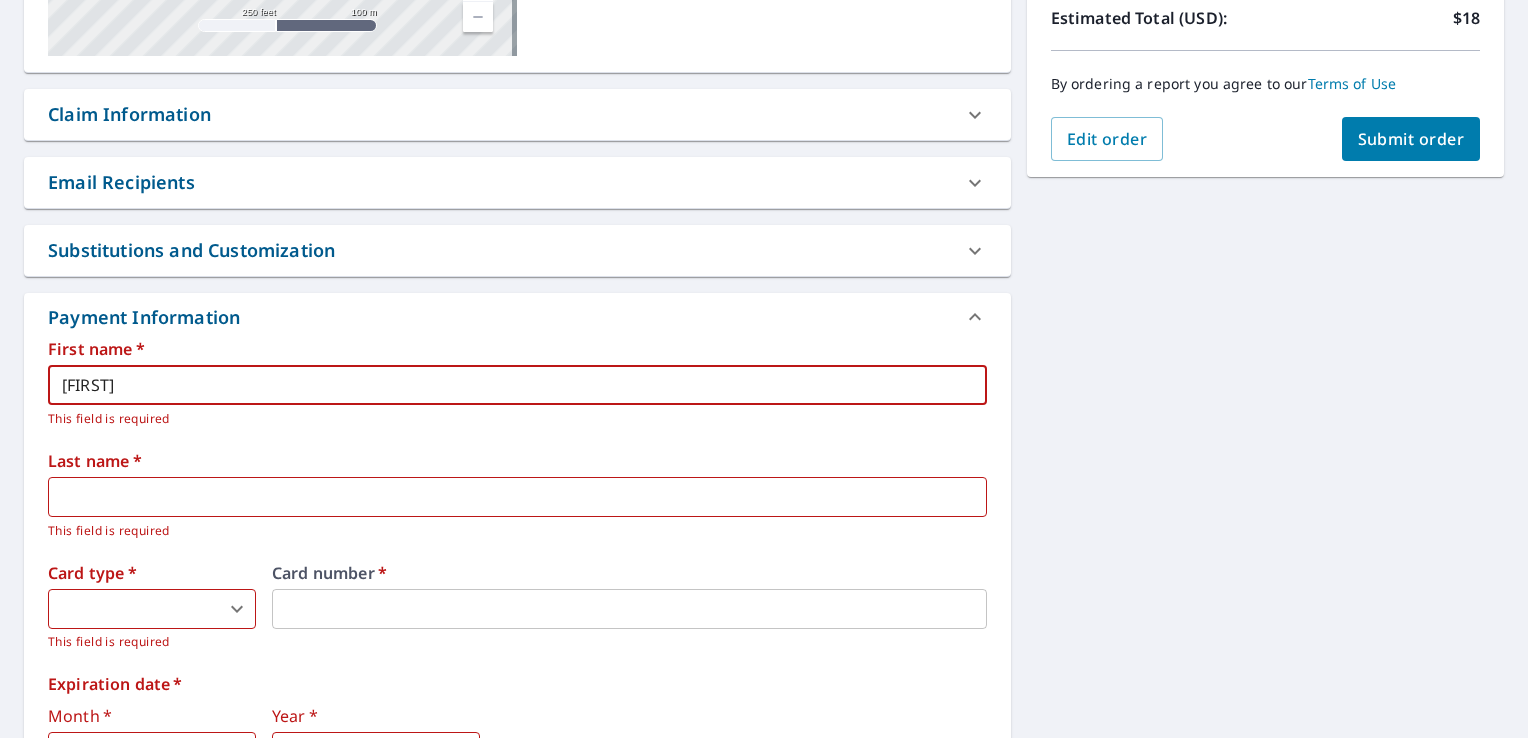 type on "[FIRST]" 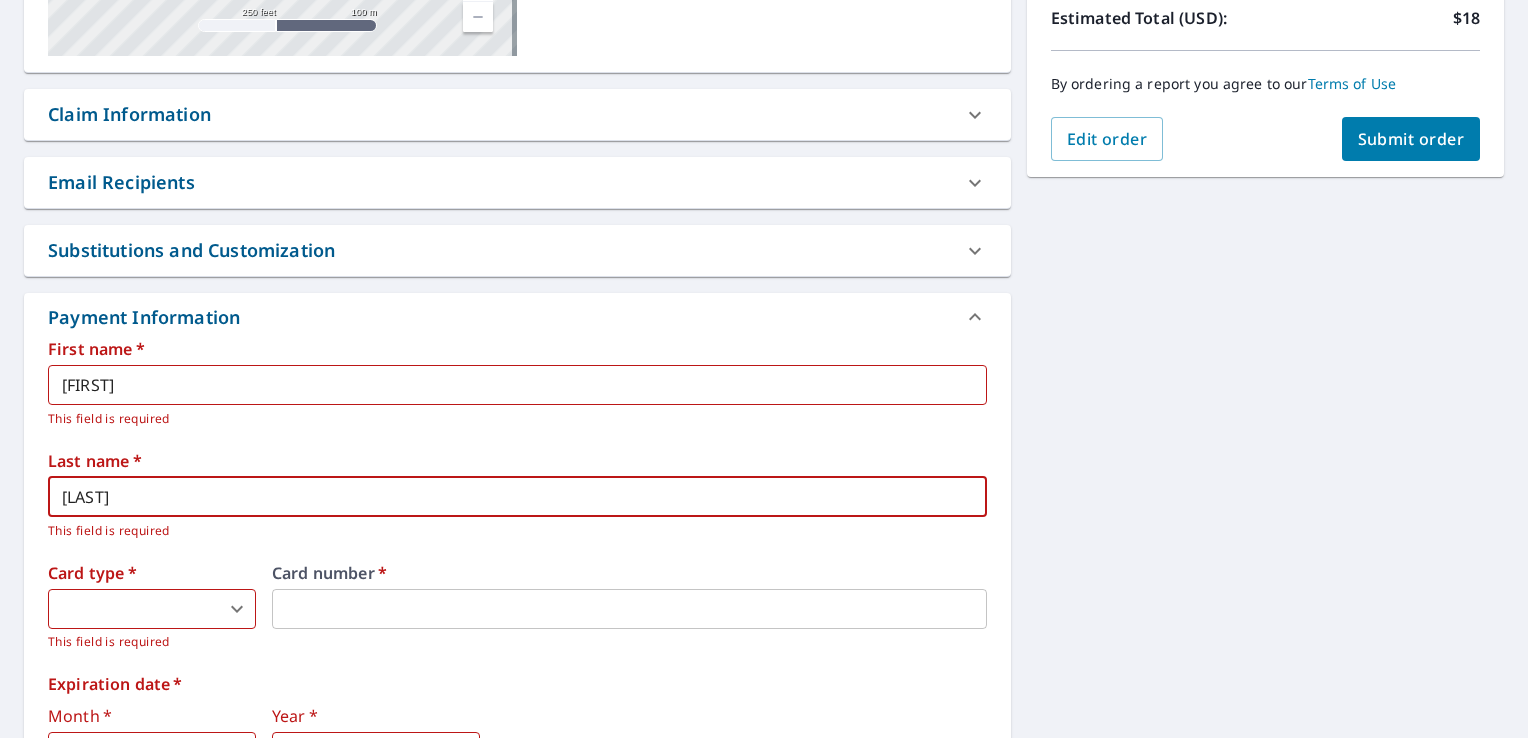 type on "[LAST]" 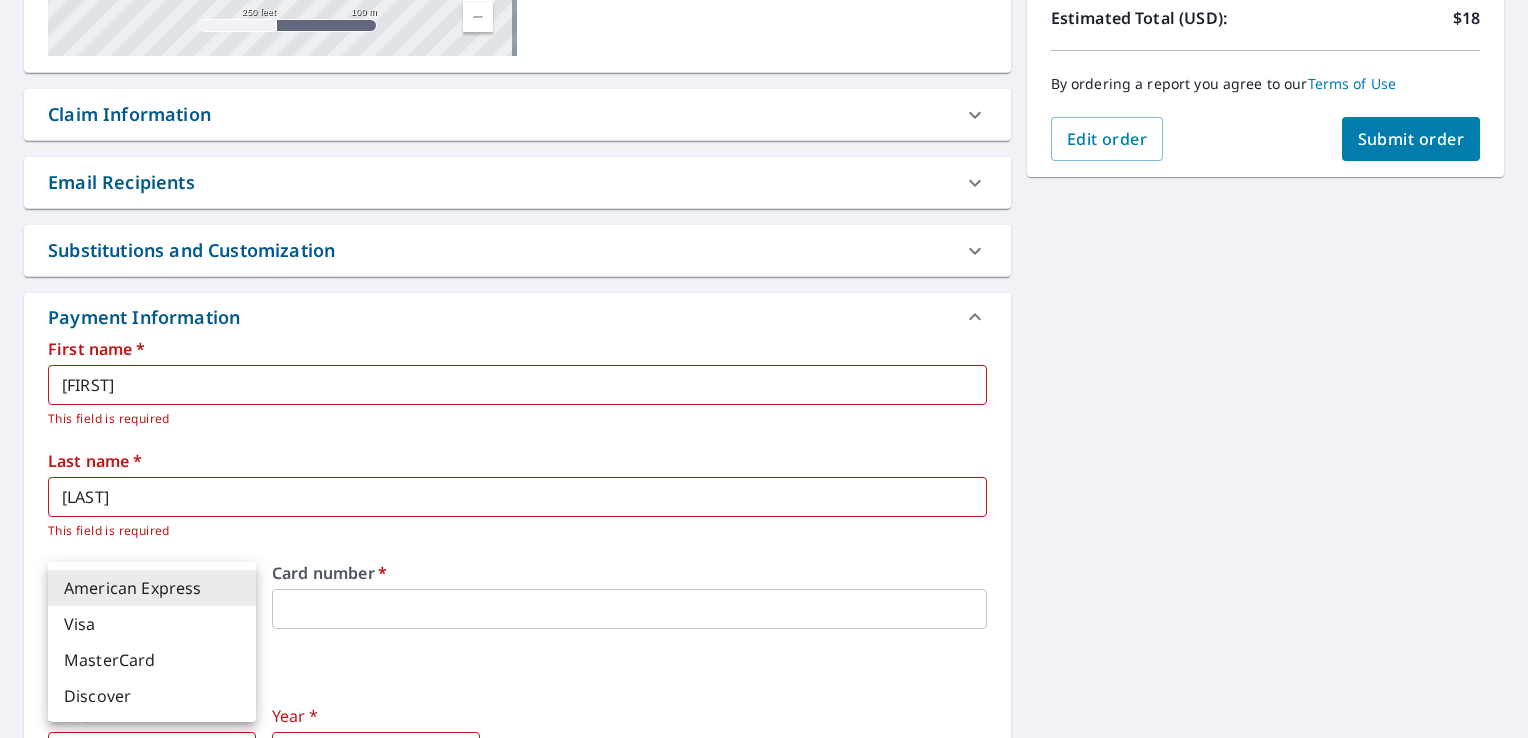 click on "DP DP
Dashboard Order History Cancel Order DP Dashboard / Finalize Order Finalize Order [NUMBER] [STREET] [CITY], [STATE], [ZIP] Aerial Road A standard road map Aerial A detailed look from above Labels Labels 250 feet 100 m © 2025 TomTom, © Vexcel Imaging, © 2025 Microsoft Corporation,  © OpenStreetMap Terms PROPERTY TYPE Residential BUILDING ID [NUMBER] [STREET], [CITY], [STATE], [ZIP] Changes to structures in last 4 years ( renovations, additions, etc. ) Claim Information Claim number ​ Claim information ​ PO number ​ Date of loss ​ Cat ID ​ Email Recipients Your reports will be sent to  [EMAIL].  Edit Contact Information. Send a copy of the report to: ​ Substitutions and Customization Additional Report Formats (Not available for all reports) DXF RXF XML Add-ons and custom cover page Property Owner Report Include custom cover page Payment Information First name   * [FIRST] ​ This field is required Last name   * [LAST] ​ This field is required Card type   * ​ 0 ​ *" at bounding box center [764, 369] 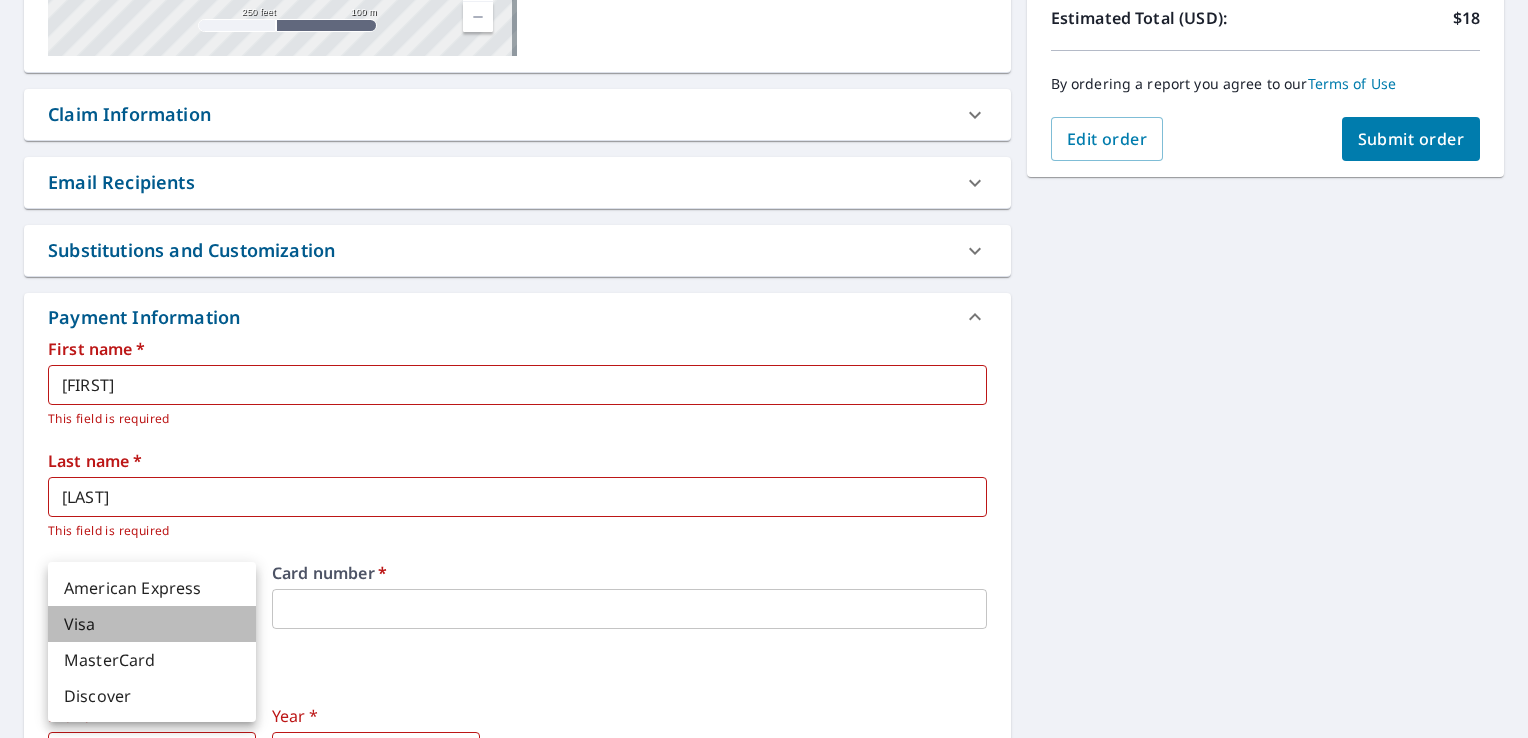 click on "Visa" at bounding box center [152, 624] 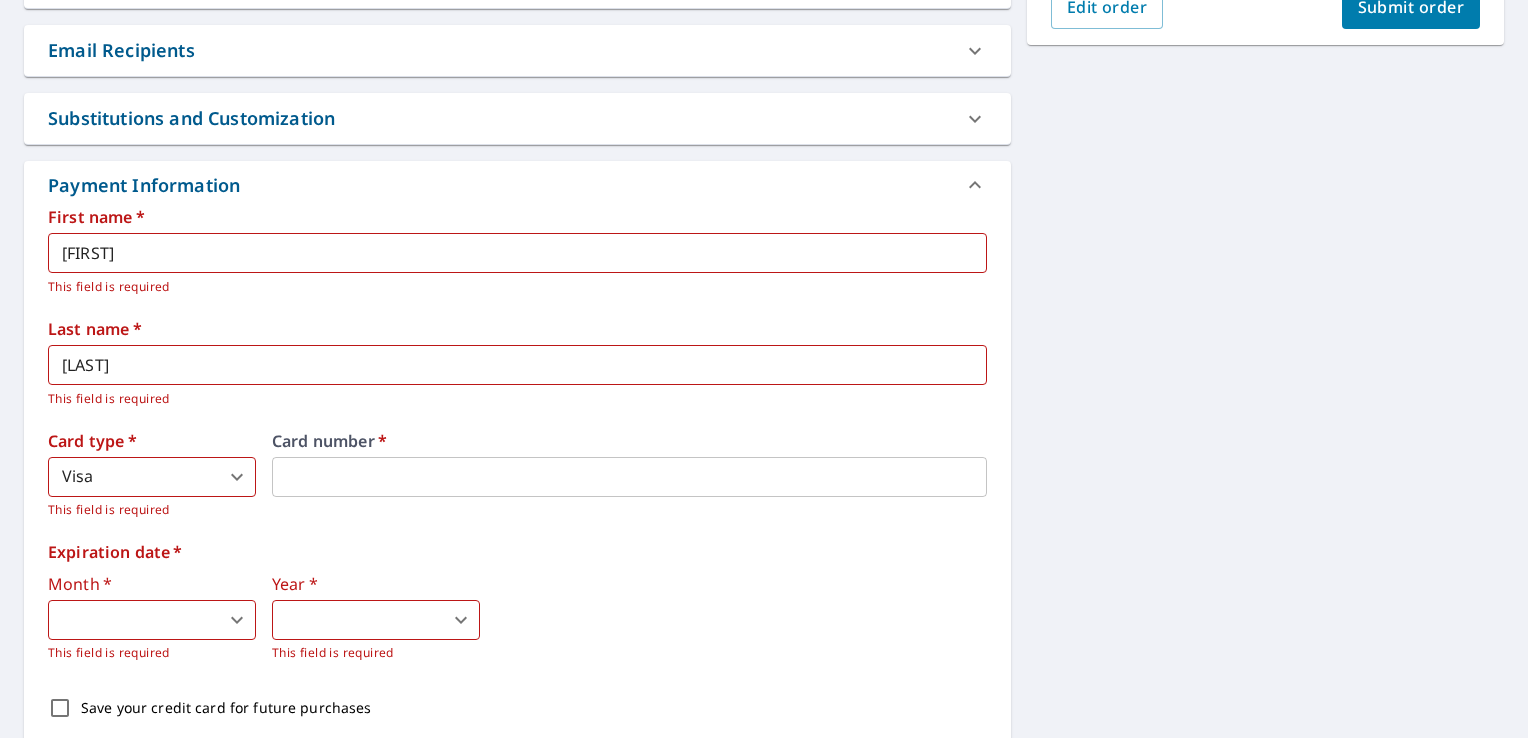 scroll, scrollTop: 625, scrollLeft: 0, axis: vertical 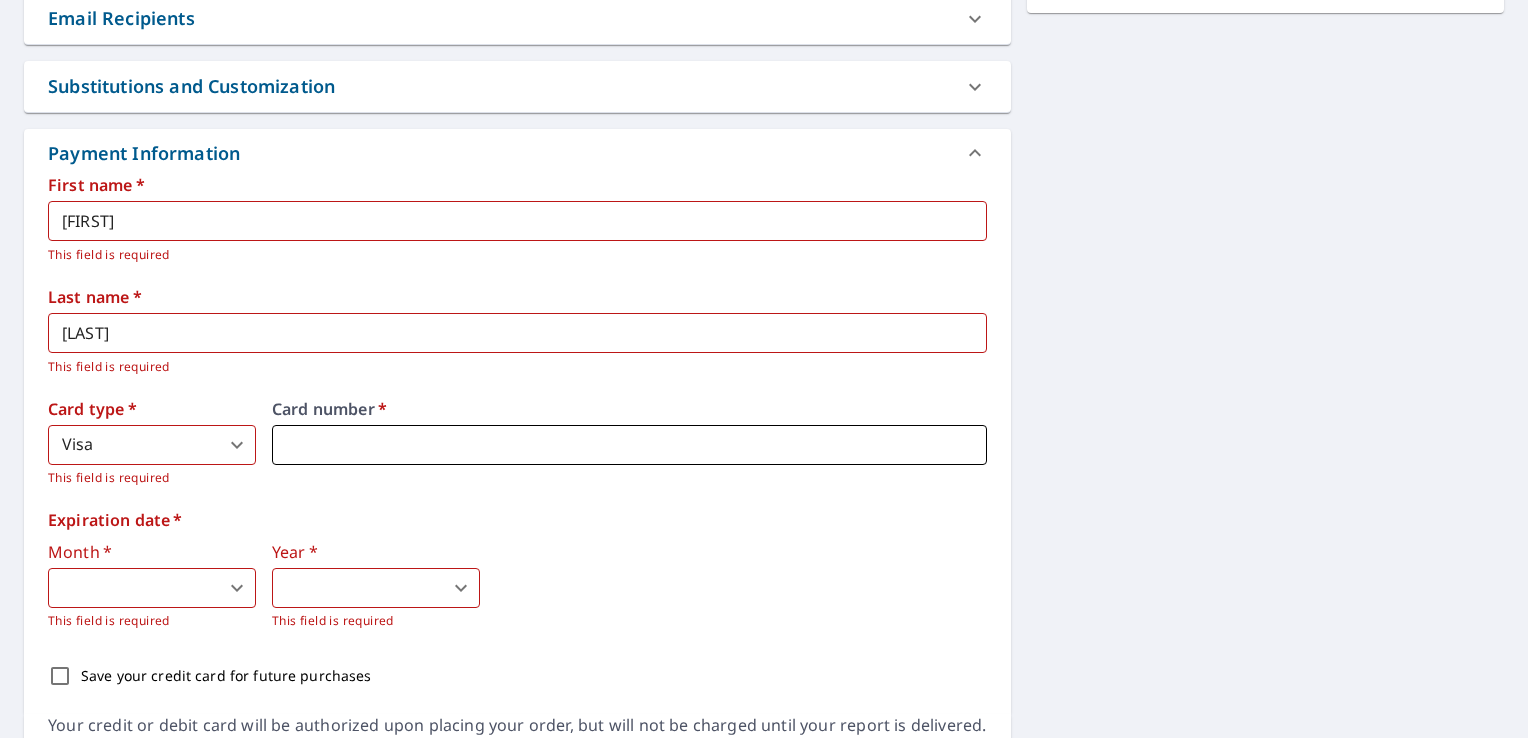 type on "3" 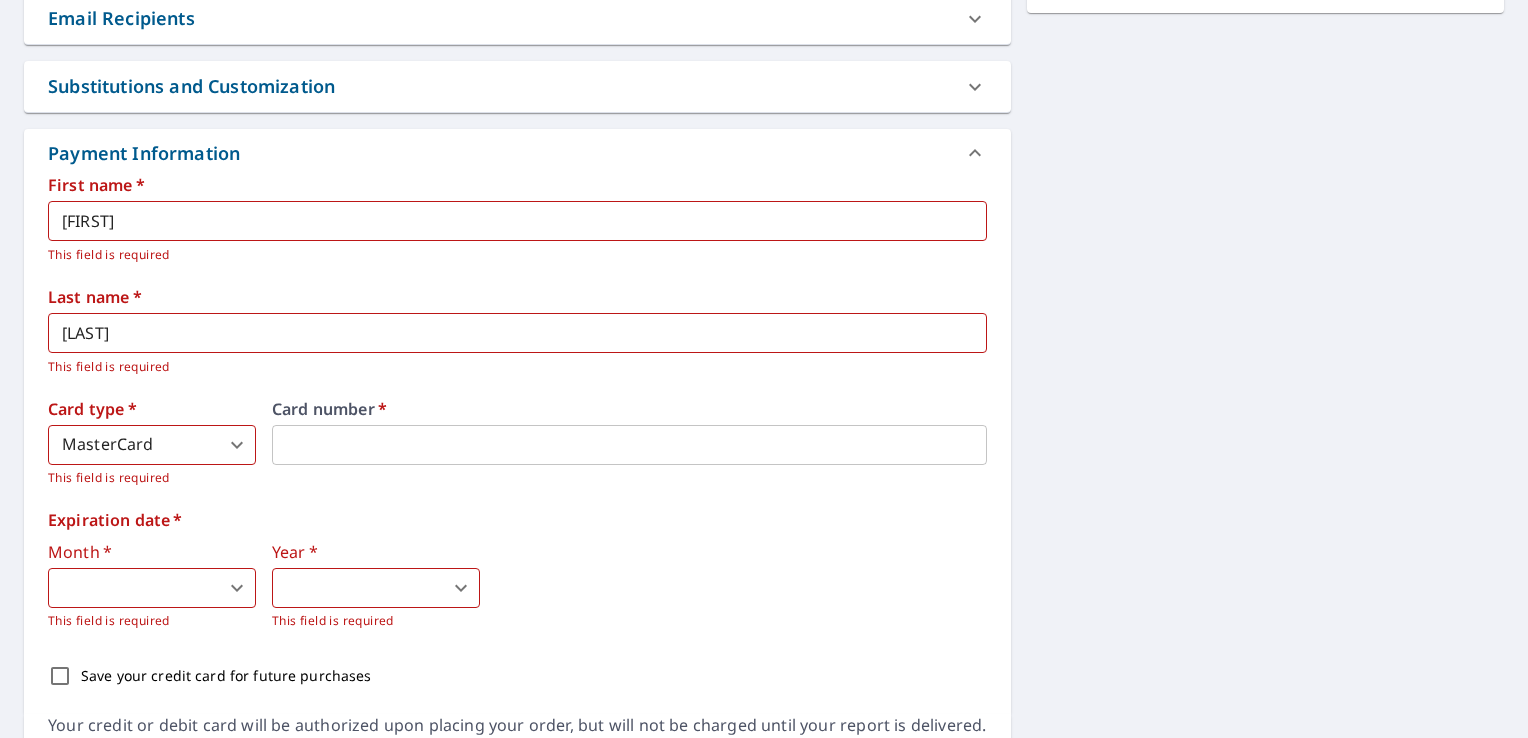 click on "DP DP
Dashboard Order History Cancel Order DP Dashboard / Finalize Order Finalize Order [NUMBER] [STREET] [CITY], [STATE] [ZIP] Aerial Road A standard road map Aerial A detailed look from above Labels Labels 250 feet 100 m © 2025 TomTom, © Vexcel Imaging, © 2025 Microsoft Corporation,  © OpenStreetMap Terms PROPERTY TYPE Residential BUILDING ID [NUMBER] [STREET], [CITY], [STATE], [ZIP] Changes to structures in last 4 years ( renovations, additions, etc. ) Claim Information Claim number ​ Claim information ​ PO number ​ Date of loss ​ Cat ID ​ Email Recipients Your reports will be sent to  [EMAIL].  Edit Contact Information. Send a copy of the report to: ​ Substitutions and Customization Additional Report Formats (Not available for all reports) DXF RXF XML Add-ons and custom cover page Property Owner Report Include custom cover page Payment Information First name   * [FIRST] ​ This field is required Last name   * [LAST] ​ This field is required Card type   * MasterCard" at bounding box center [764, 369] 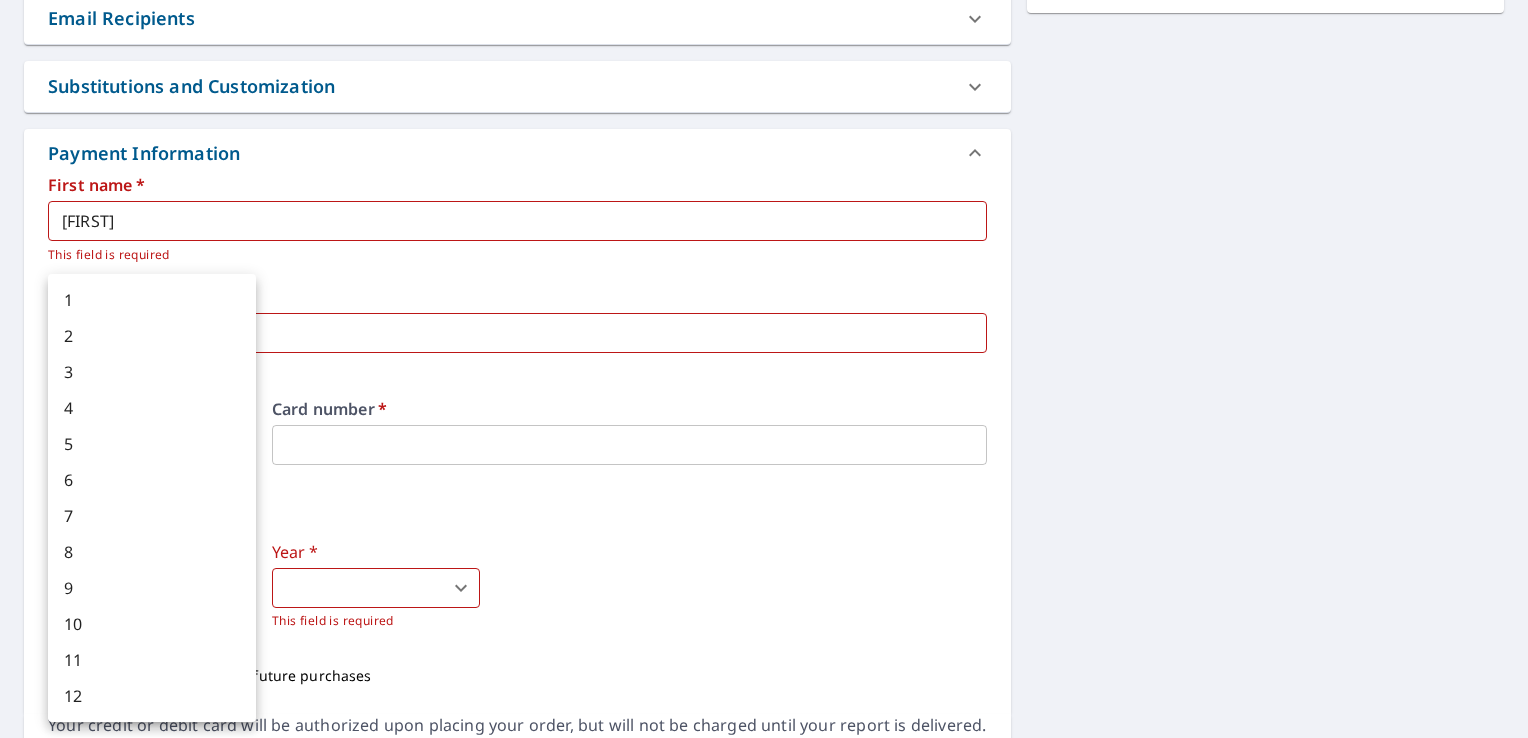 click on "6" at bounding box center (152, 480) 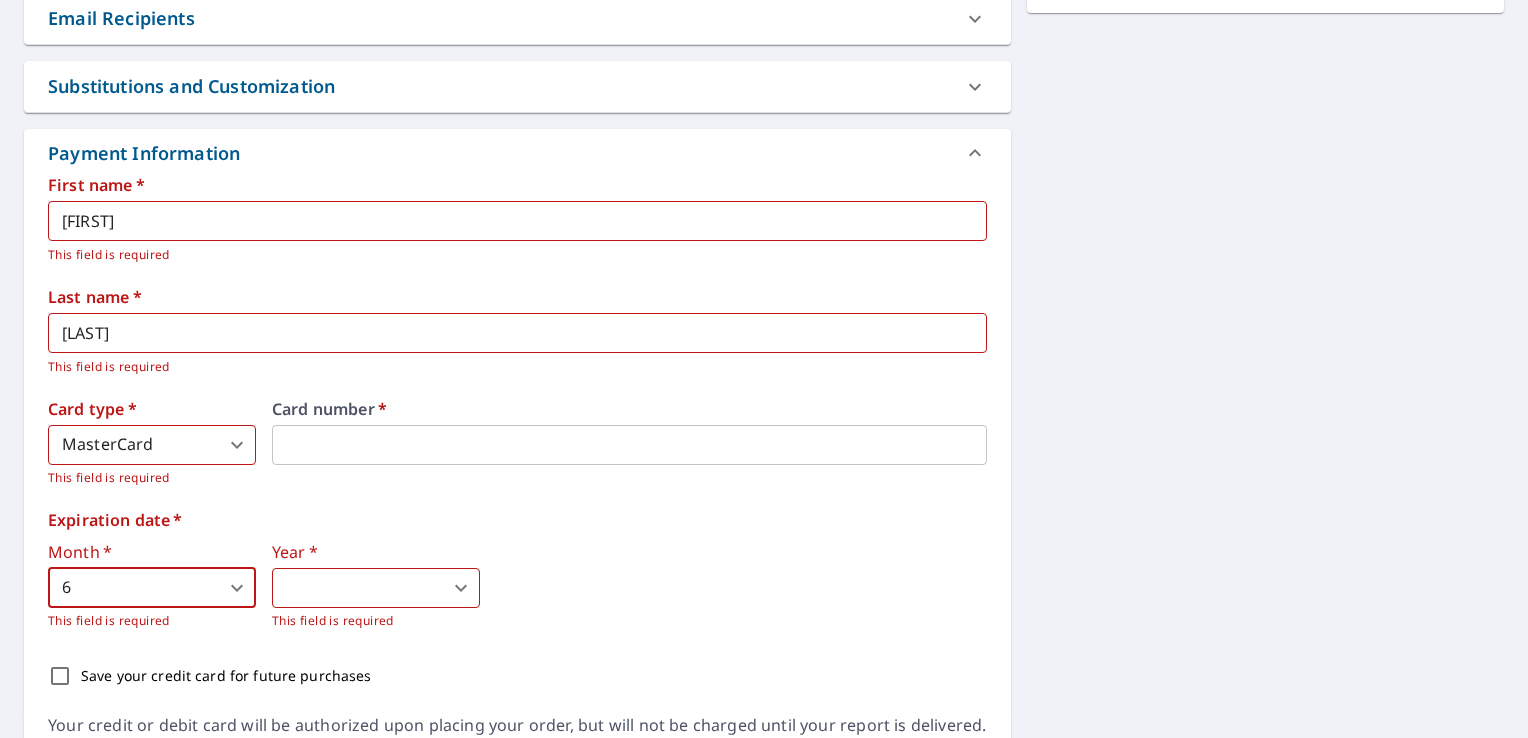 click on "DP DP
Dashboard Order History Cancel Order DP Dashboard / Finalize Order Finalize Order [NUMBER] [STREET] [CITY], [STATE] [ZIP] Aerial Road A standard road map Aerial A detailed look from above Labels Labels 250 feet 100 m © 2025 TomTom, © Vexcel Imaging, © 2025 Microsoft Corporation,  © OpenStreetMap Terms PROPERTY TYPE Residential BUILDING ID [NUMBER] [STREET], [CITY], [STATE], [ZIP] Changes to structures in last 4 years ( renovations, additions, etc. ) Claim Information Claim number ​ Claim information ​ PO number ​ Date of loss ​ Cat ID ​ Email Recipients Your reports will be sent to  [EMAIL].  Edit Contact Information. Send a copy of the report to: ​ Substitutions and Customization Additional Report Formats (Not available for all reports) DXF RXF XML Add-ons and custom cover page Property Owner Report Include custom cover page Payment Information First name   * [FIRST] ​ This field is required Last name   * [LAST] ​ This field is required Card type   * MasterCard" at bounding box center (764, 369) 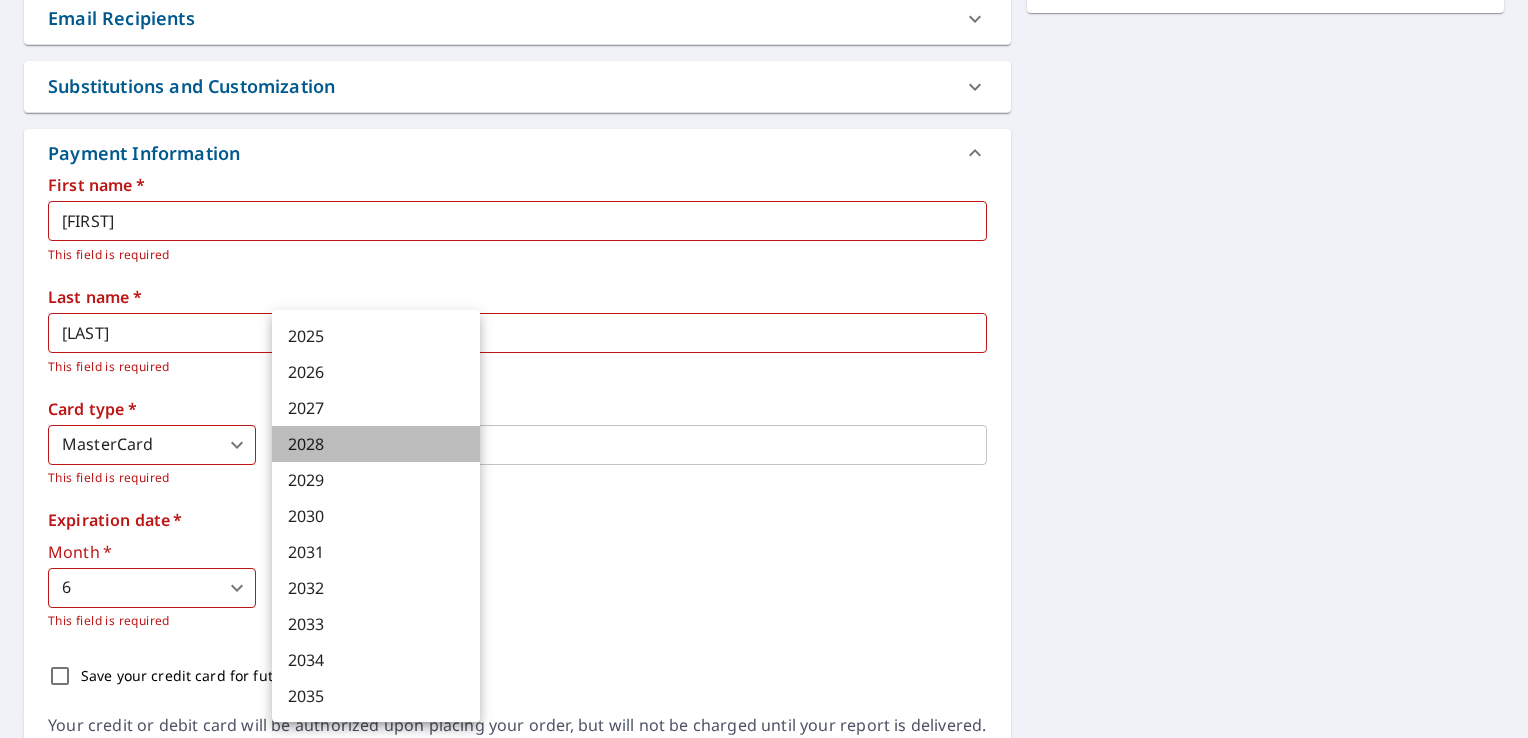 click on "2028" at bounding box center (376, 444) 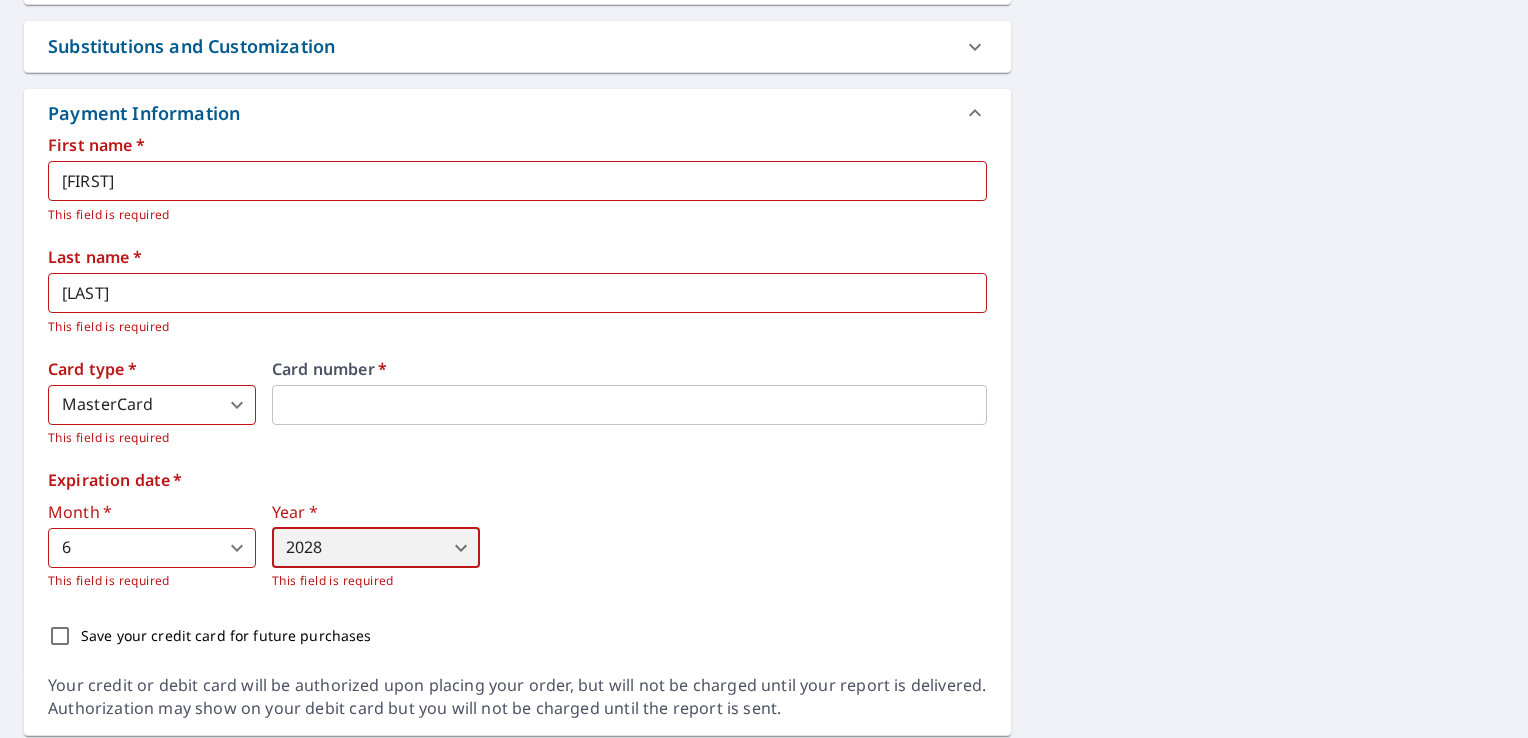 scroll, scrollTop: 728, scrollLeft: 0, axis: vertical 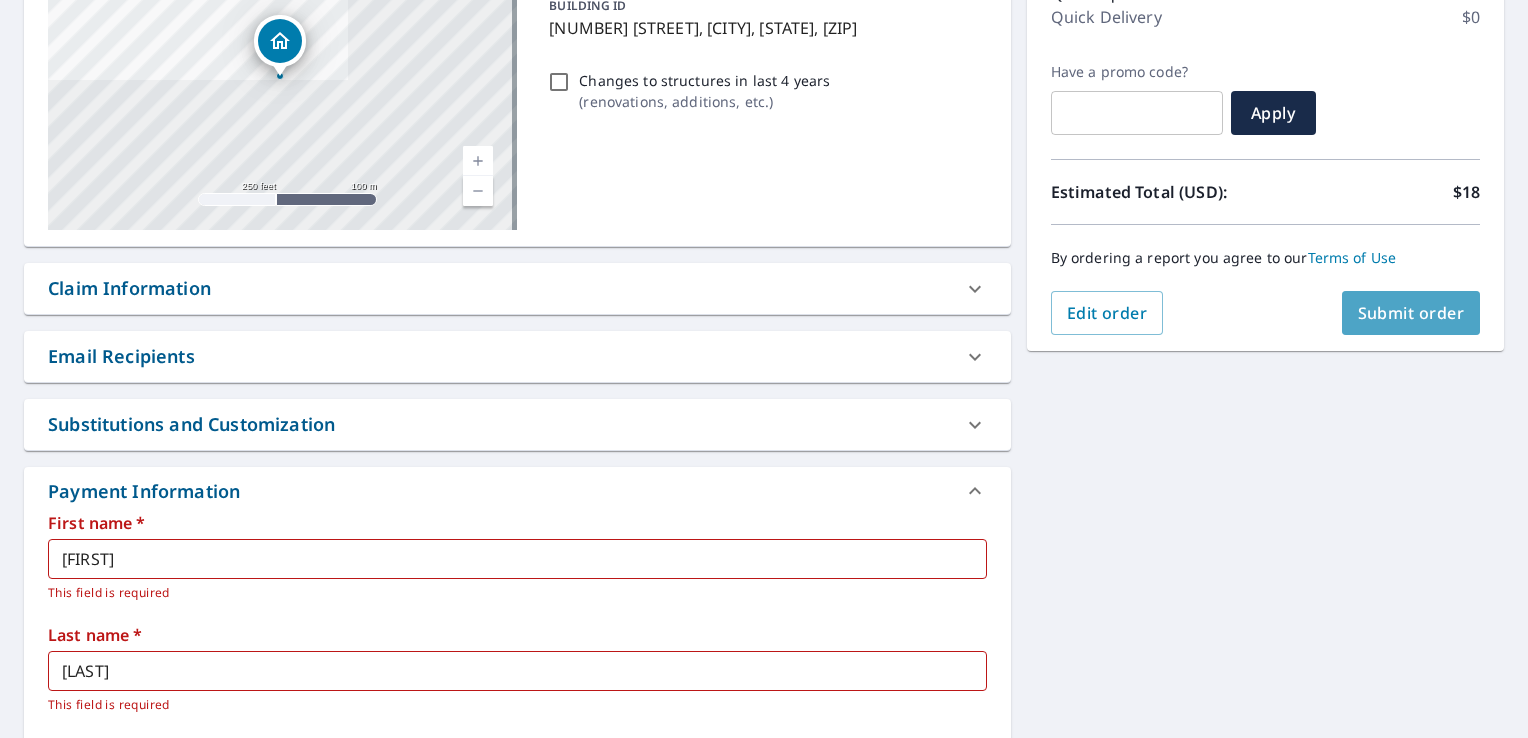 click on "Submit order" at bounding box center [1411, 313] 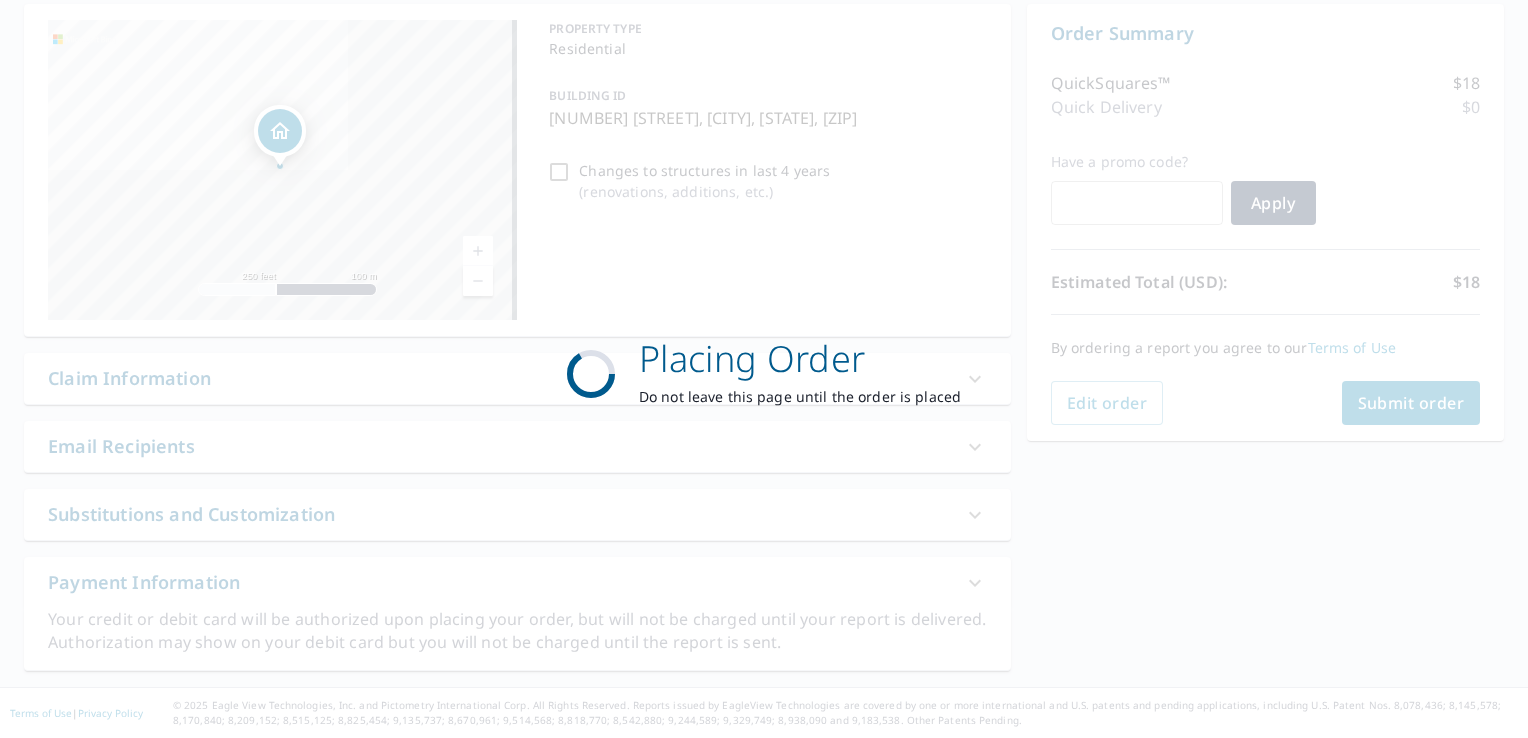 scroll, scrollTop: 195, scrollLeft: 0, axis: vertical 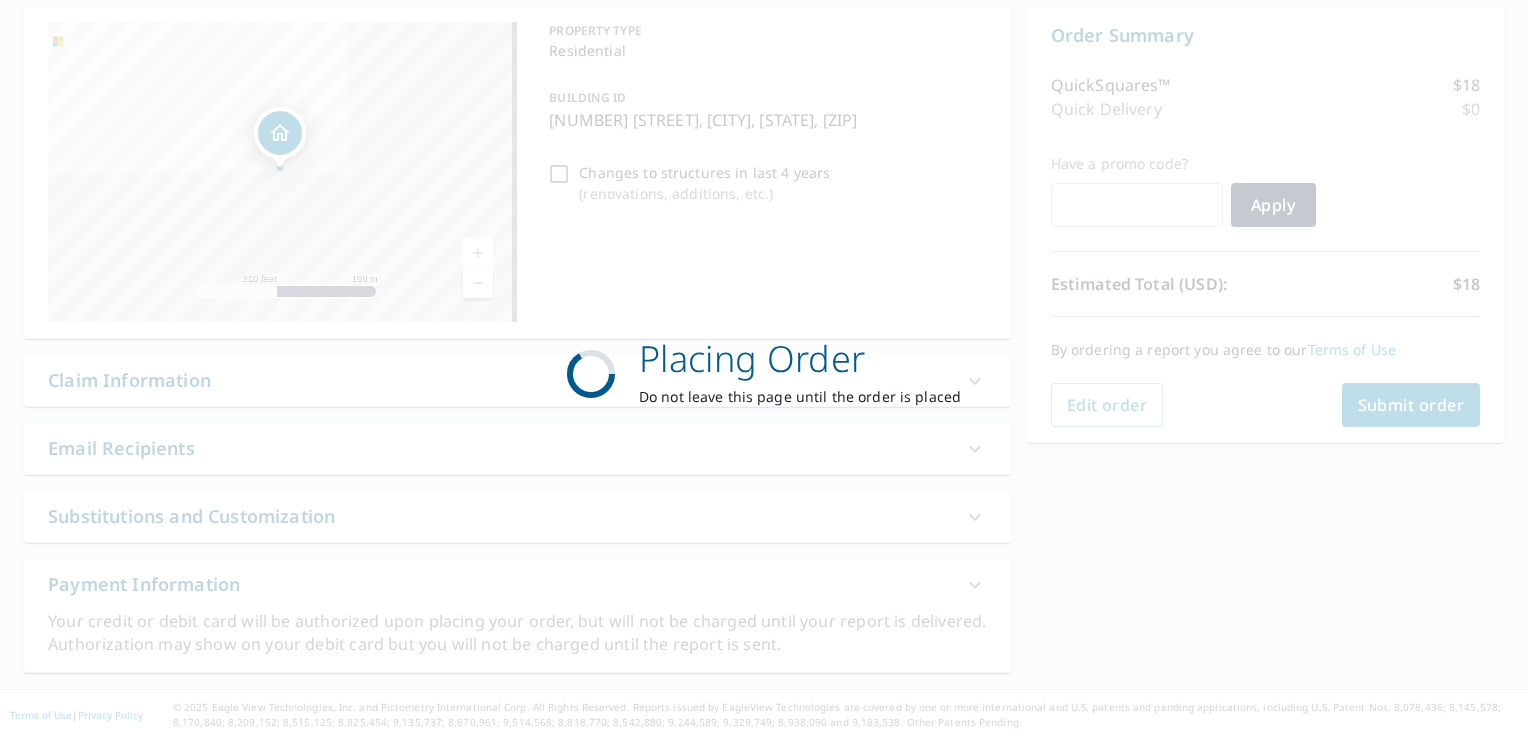 click on "Placing Order Do not leave this page until the order is placed" at bounding box center [764, 369] 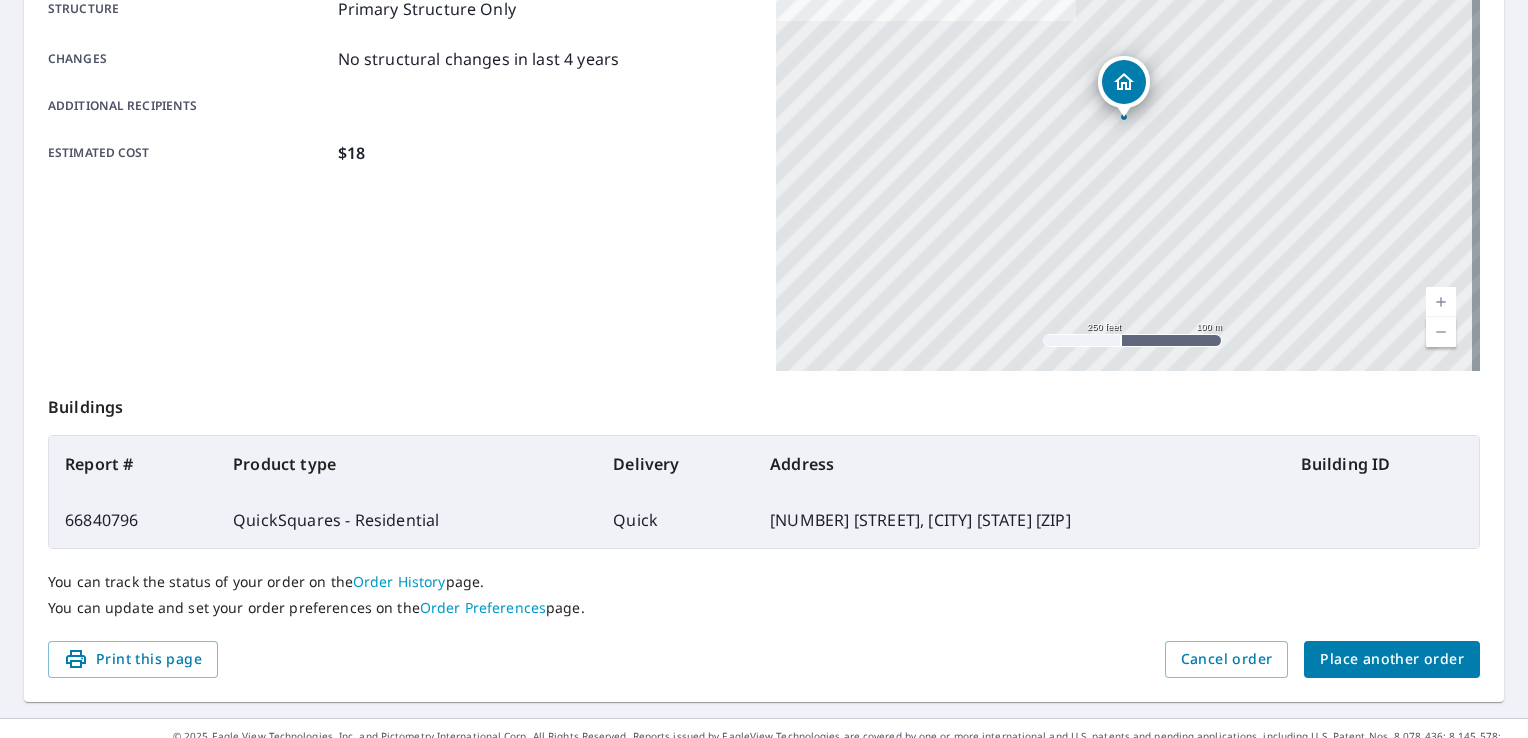 scroll, scrollTop: 437, scrollLeft: 0, axis: vertical 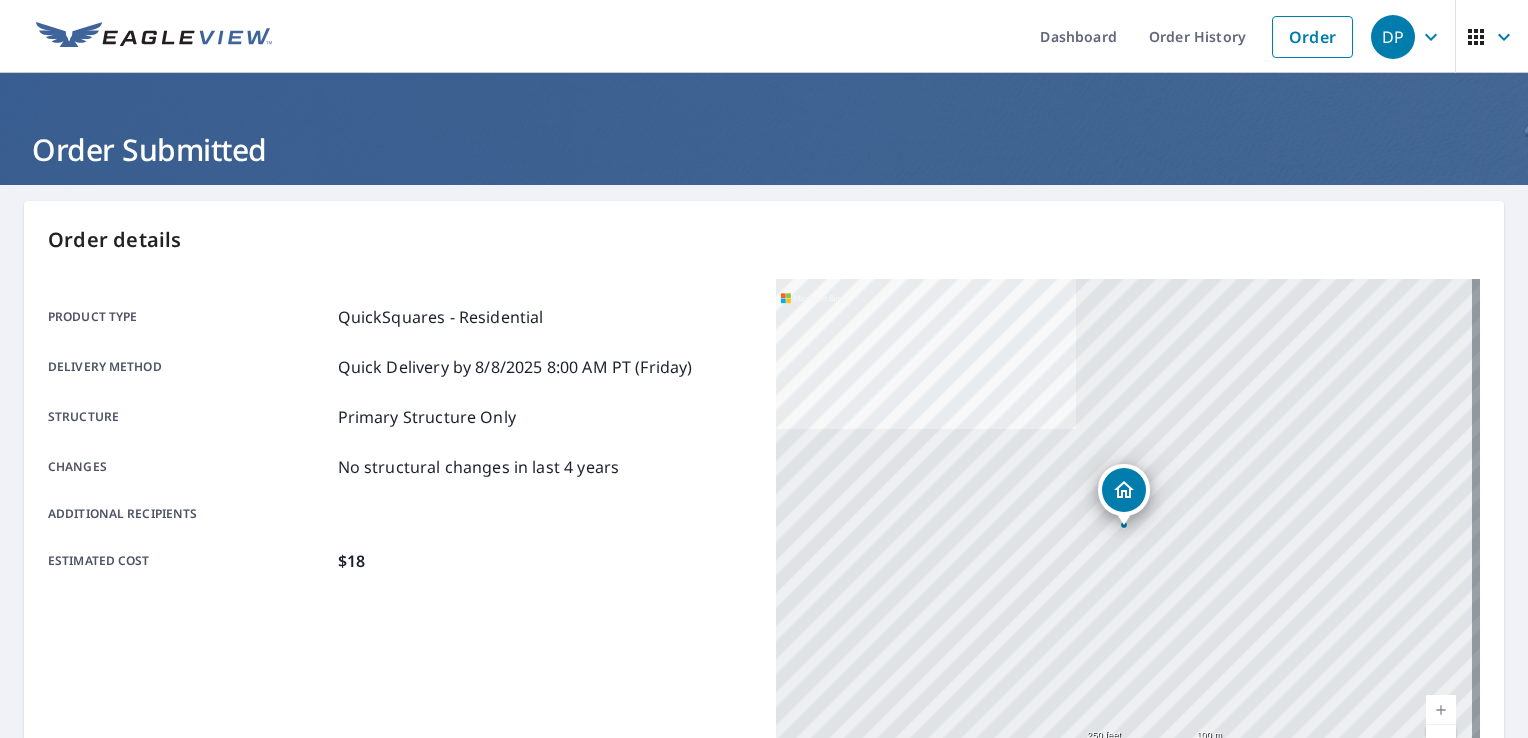 drag, startPoint x: 1305, startPoint y: 0, endPoint x: 975, endPoint y: 39, distance: 332.29654 